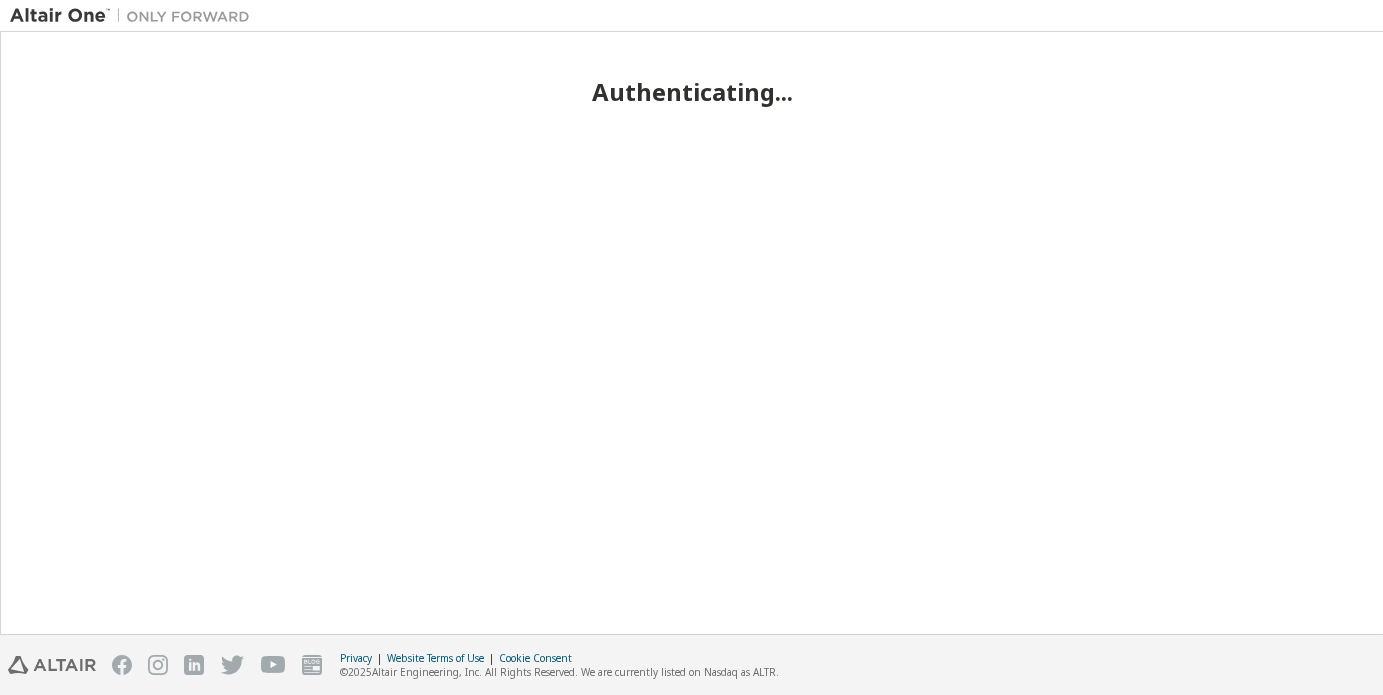 scroll, scrollTop: 0, scrollLeft: 0, axis: both 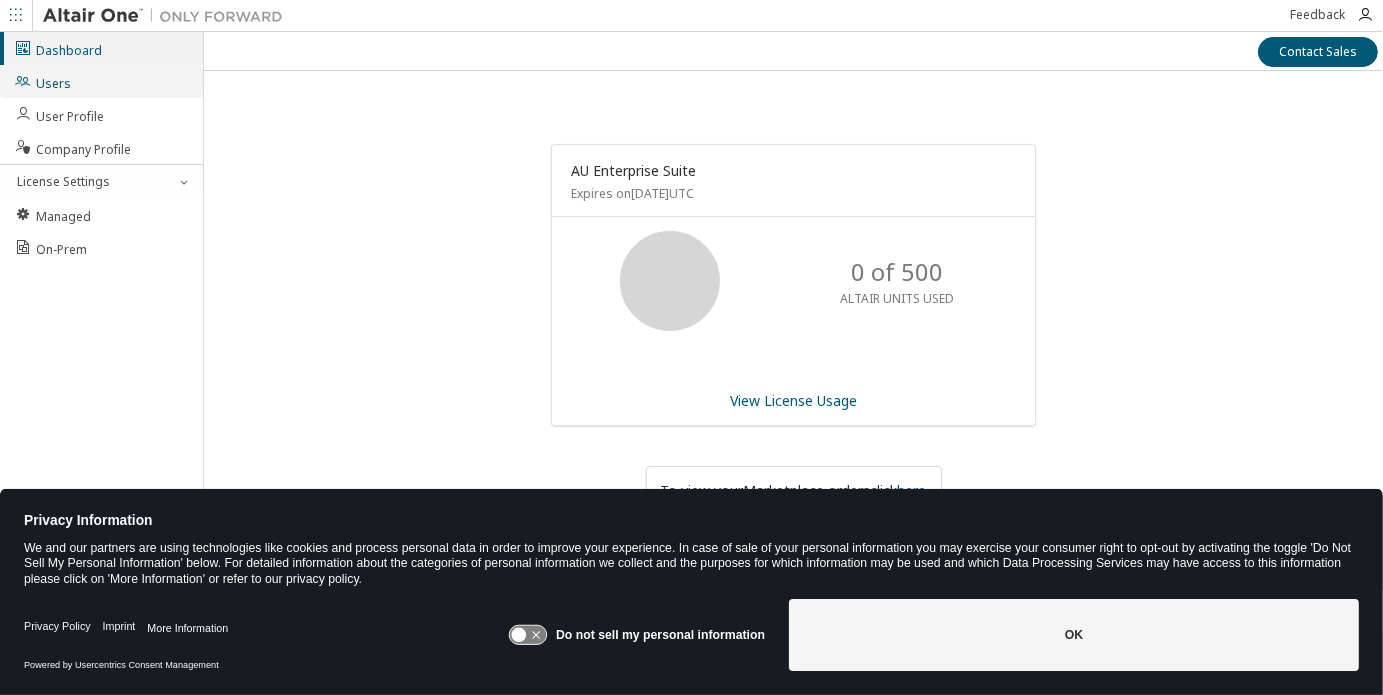 click on "Users" at bounding box center (101, 81) 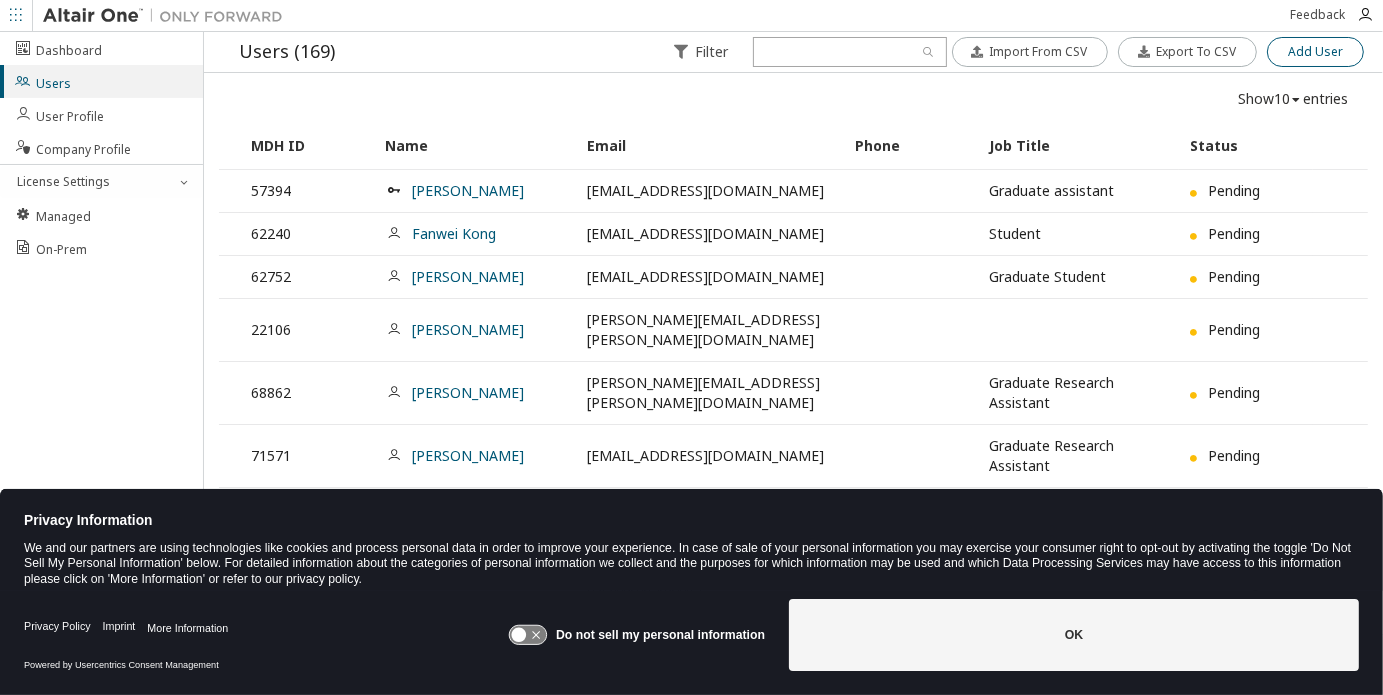 click on "Add User" at bounding box center (1315, 52) 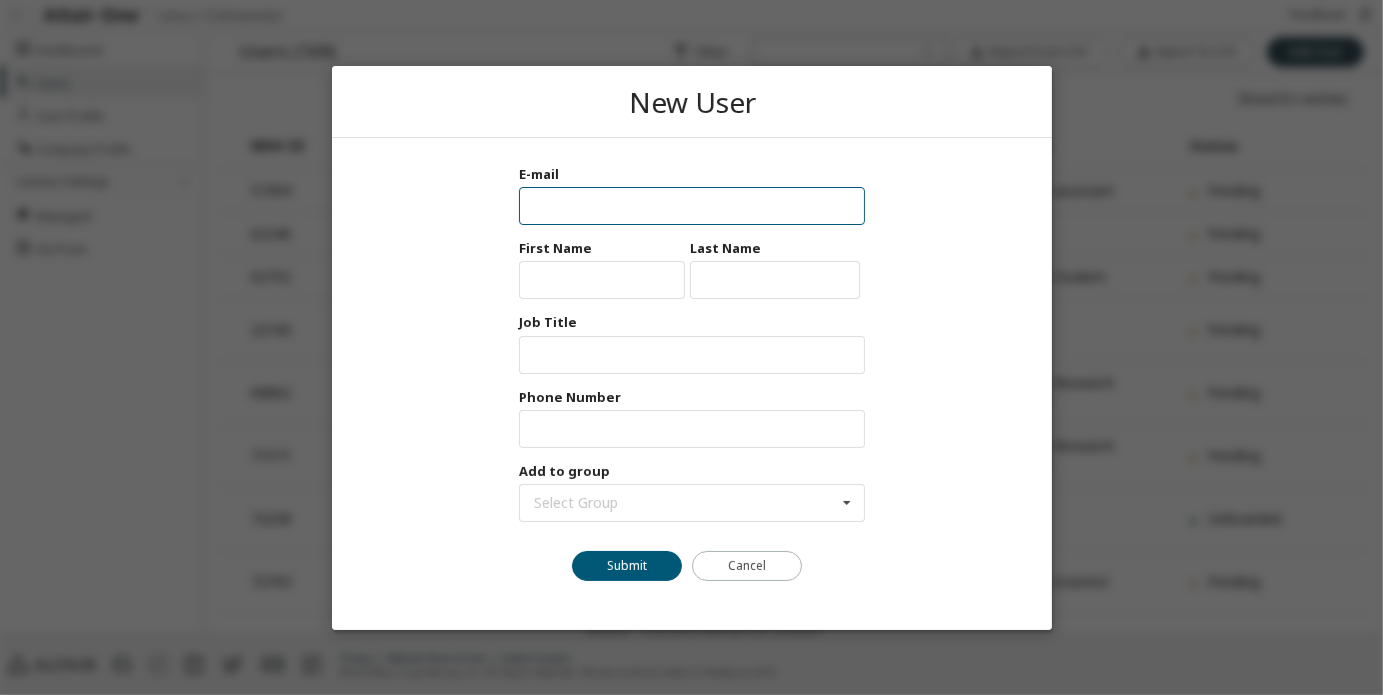 click at bounding box center [691, 206] 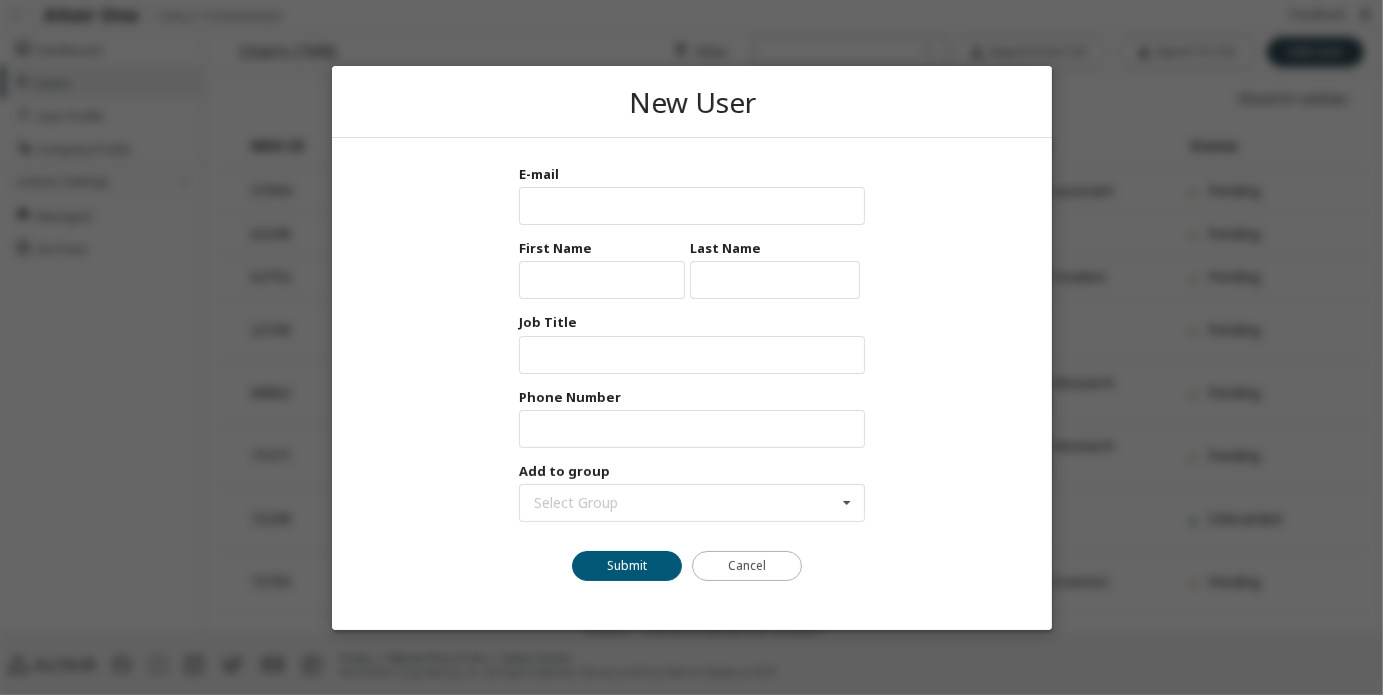 click on "E-mail Max Units:  First Name Max Units:  Last Name Max Units:  Job Title Max Units:  Phone Number Max Units:  Add to group Select Group (No Group) 3343 - EcoCAR EV Challenge  4673 - FSAE Team  17630 - Georgia Tech Supersonics Club  18085 - solar car team  18236 - Aerospace Systems Design Laboratory (ASDL)  18569 - Wreck Racing   Submit Cancel" at bounding box center (692, 384) 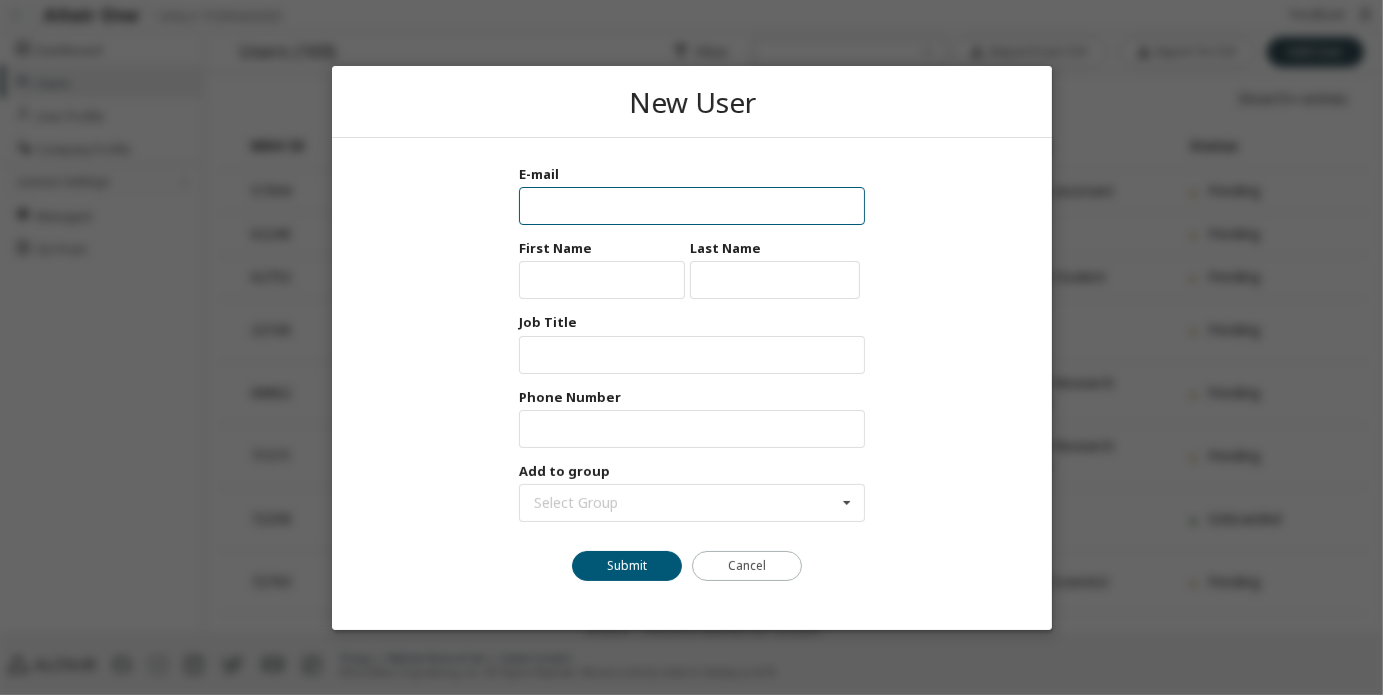 click at bounding box center (691, 206) 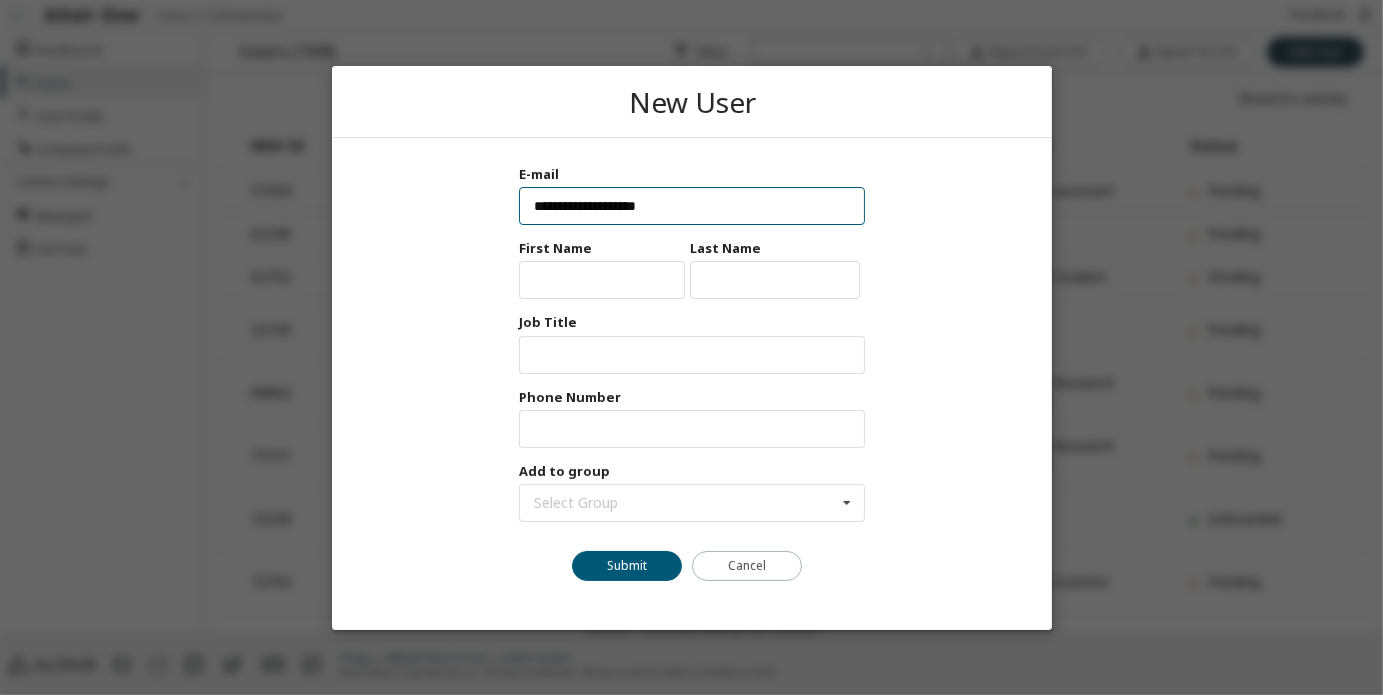 type on "**********" 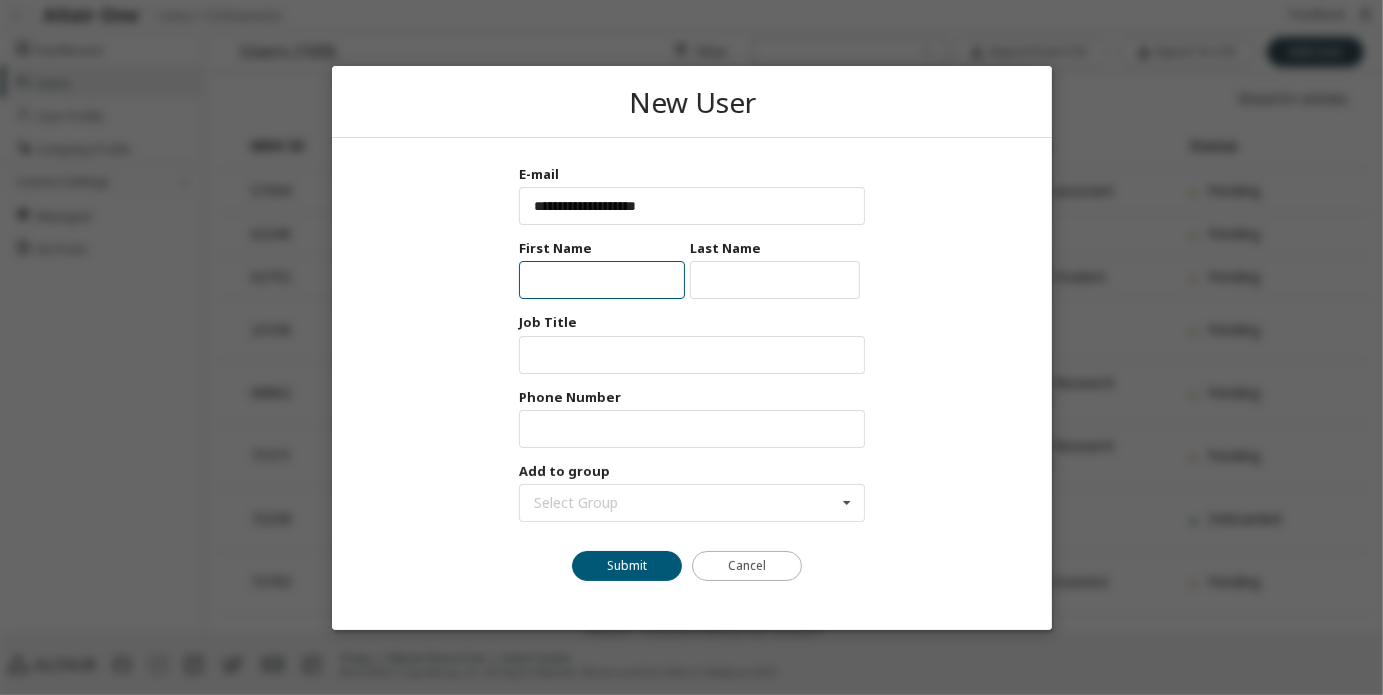 click at bounding box center [601, 280] 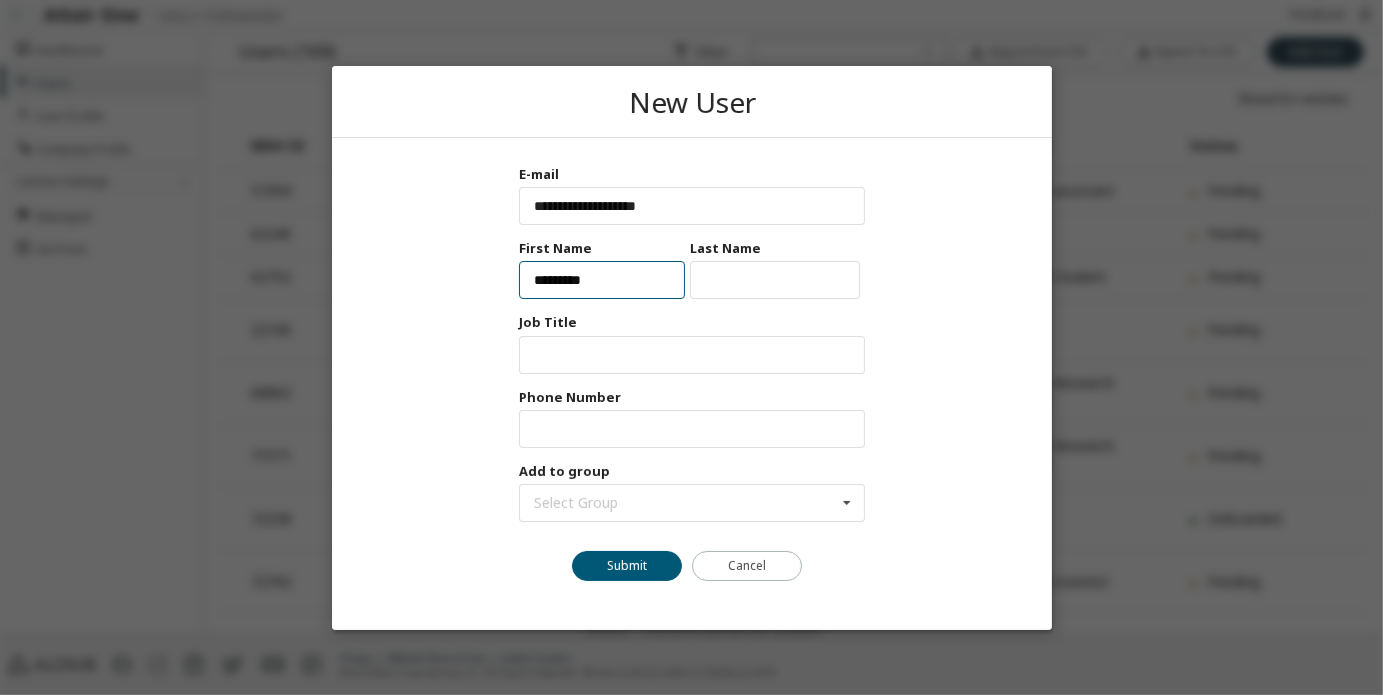 type on "*********" 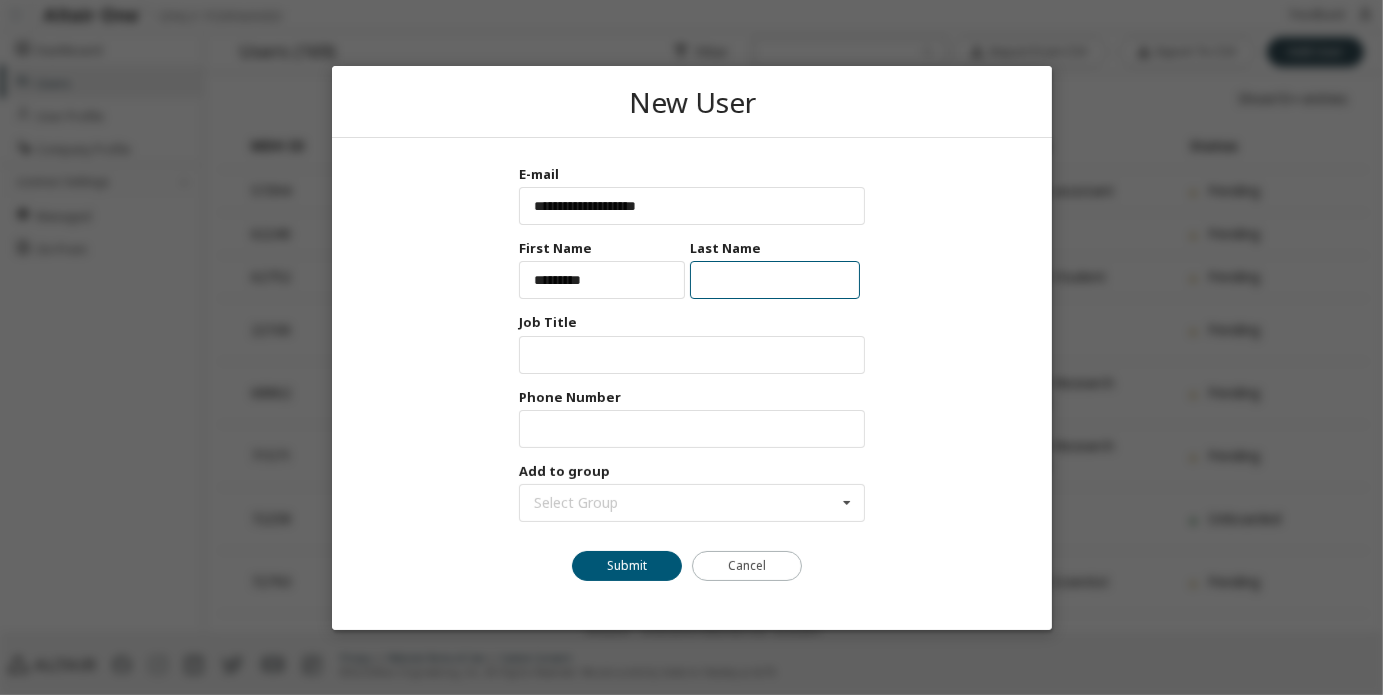 click at bounding box center [775, 280] 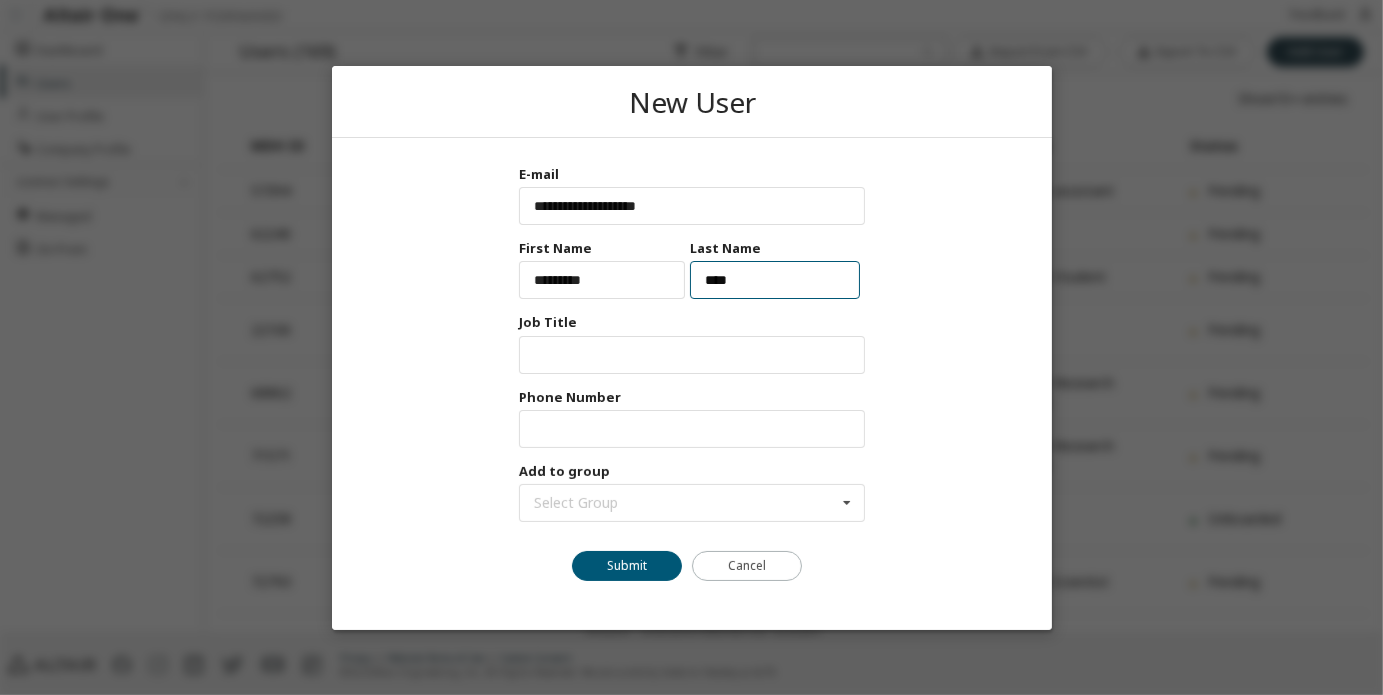 type on "****" 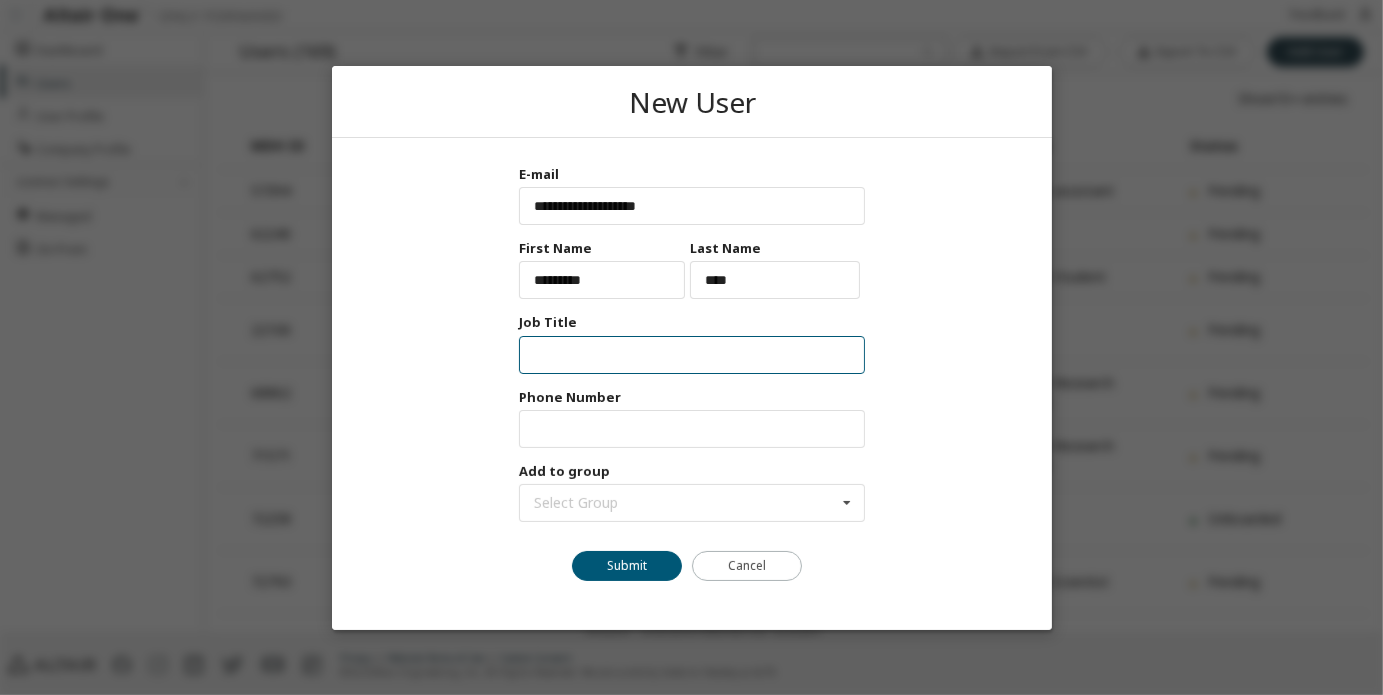 click at bounding box center [691, 354] 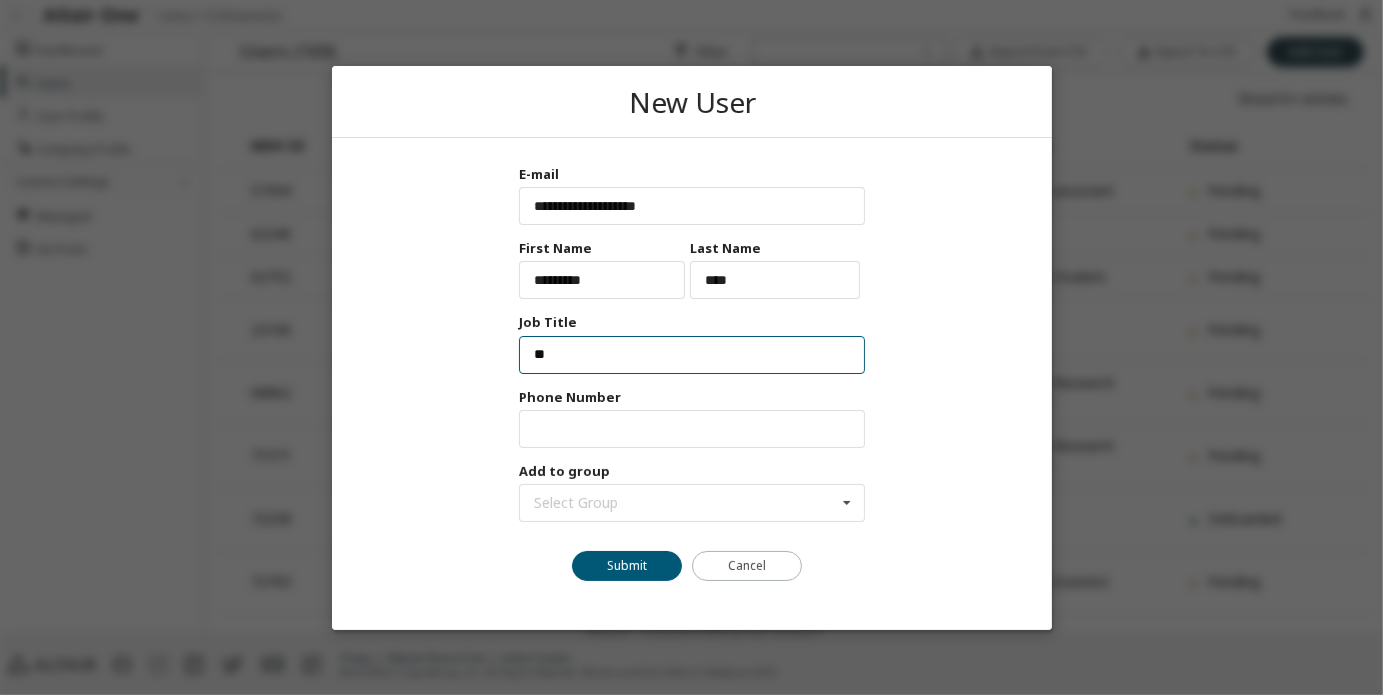 type on "*" 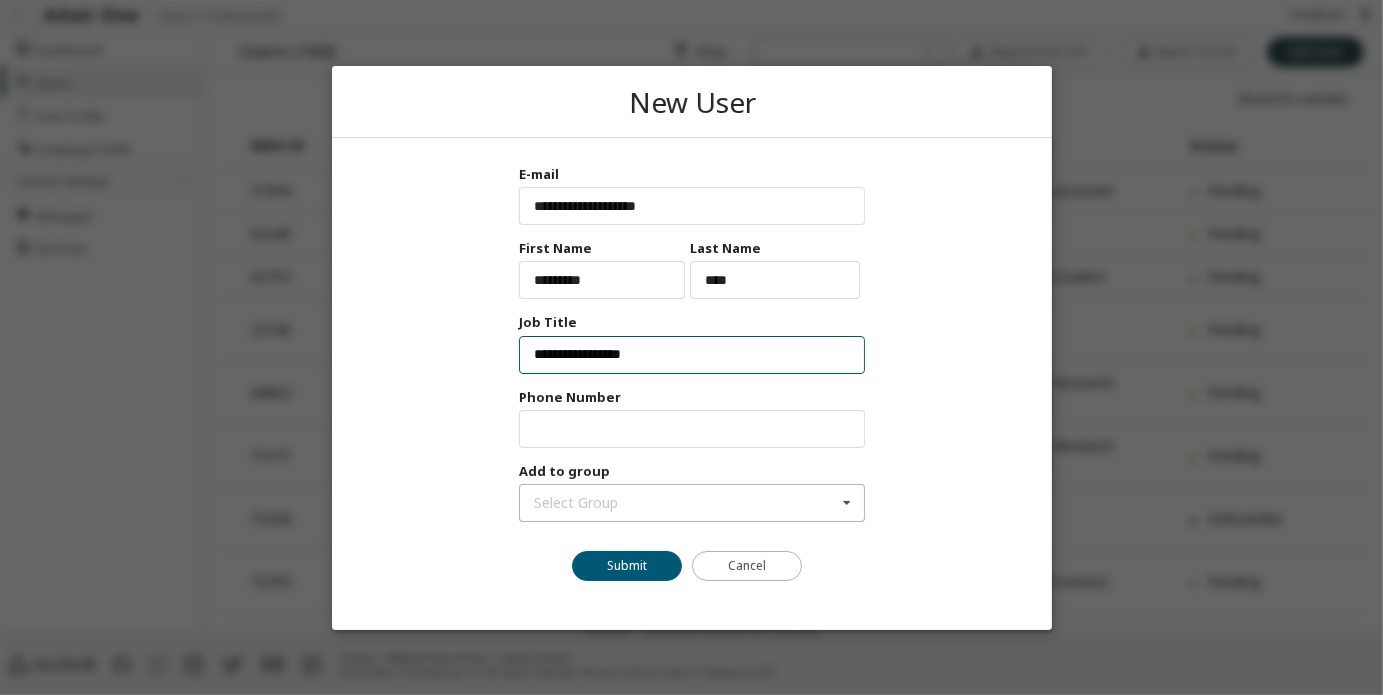 type on "**********" 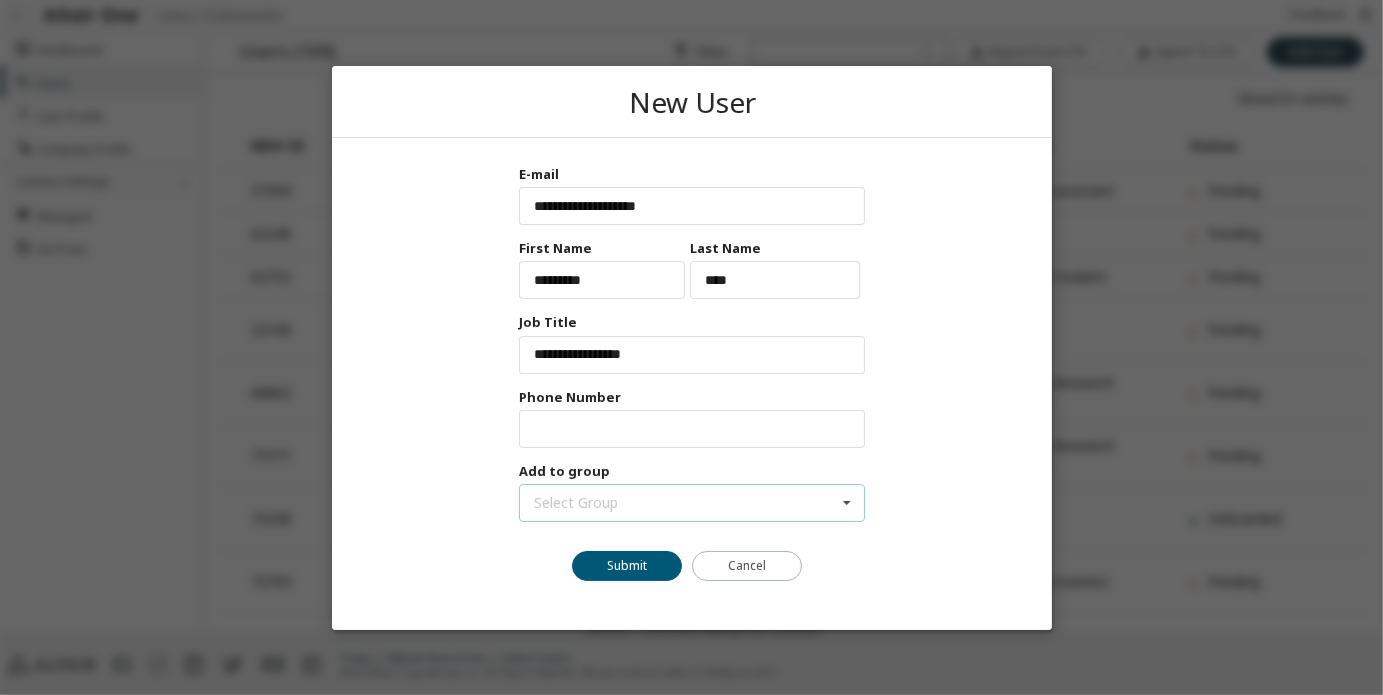 click on "Select Group" at bounding box center (575, 502) 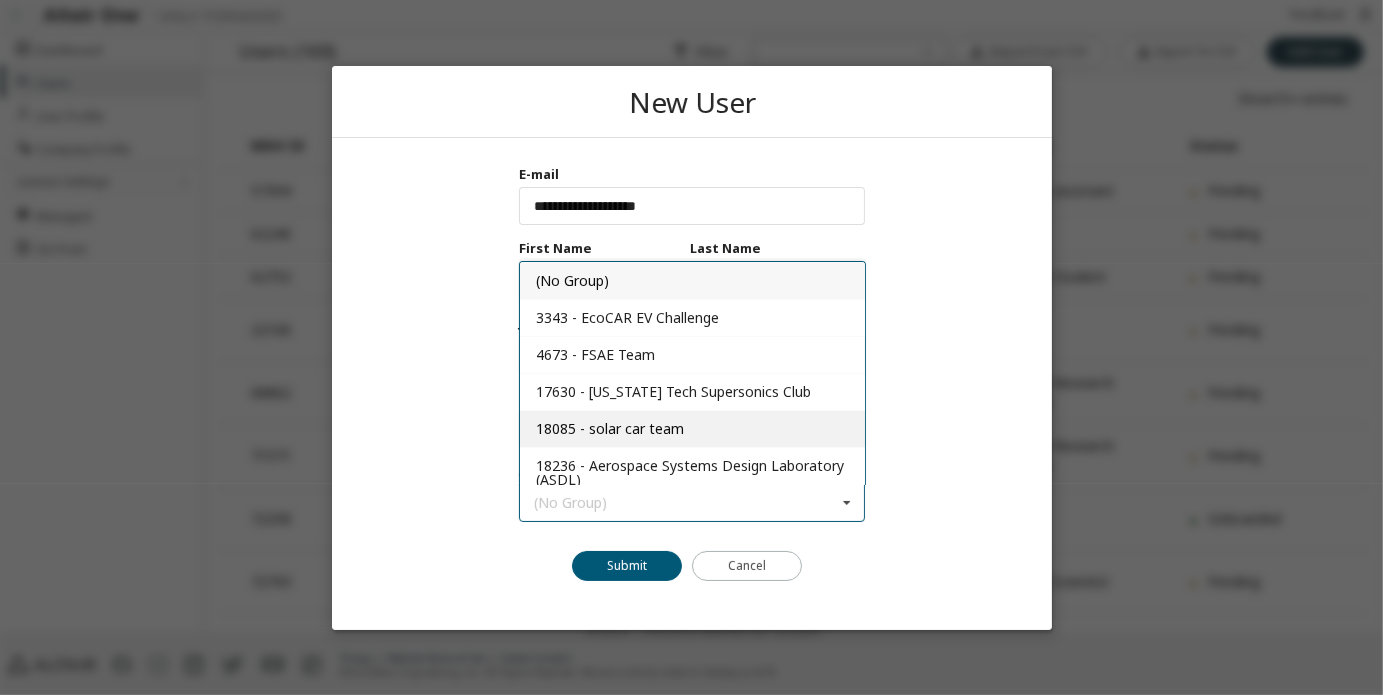 click on "18085 - solar car team" at bounding box center (691, 427) 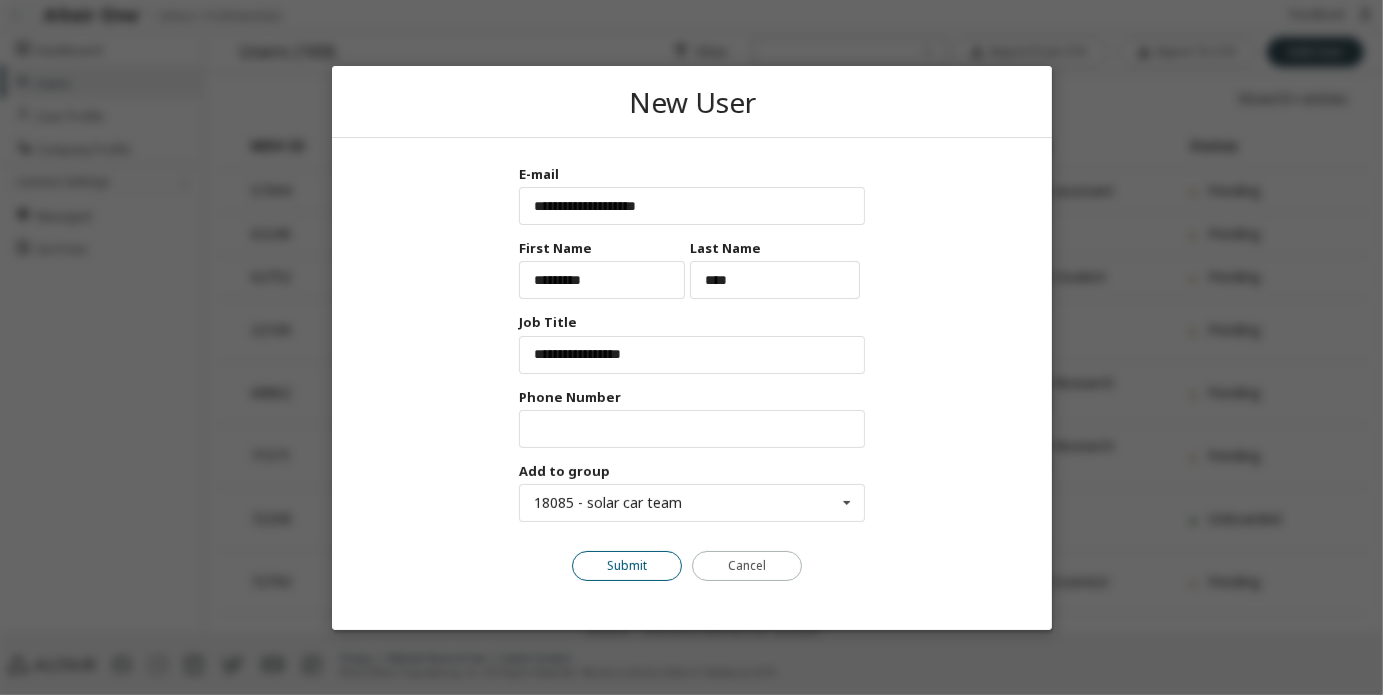 click on "Submit" at bounding box center (627, 565) 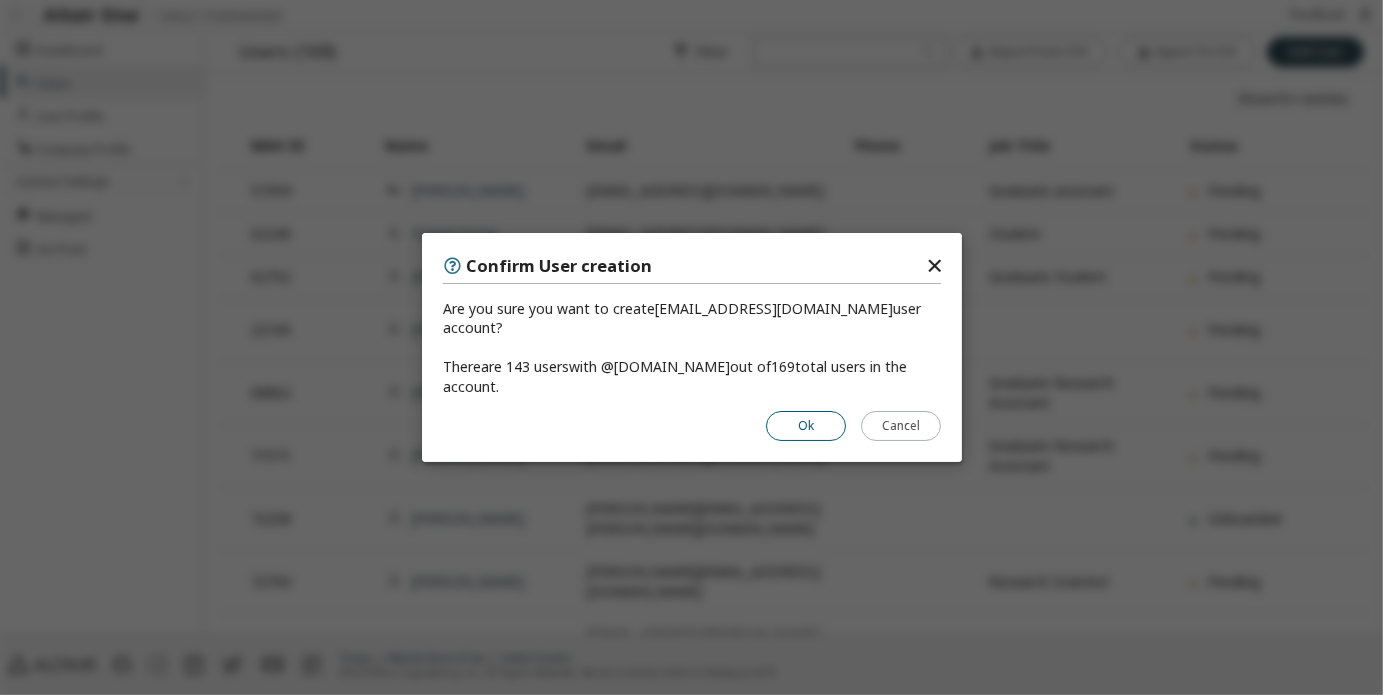 click on "Ok" at bounding box center [806, 426] 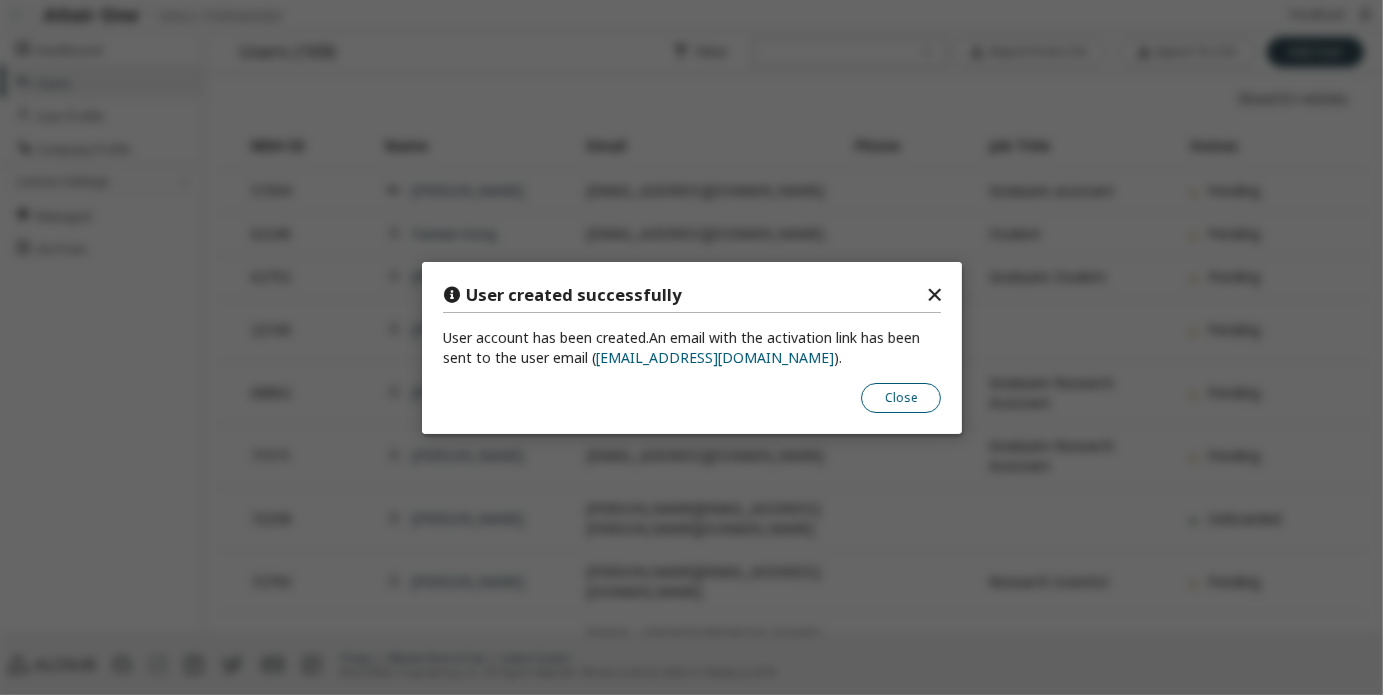 click on "Close" at bounding box center [901, 397] 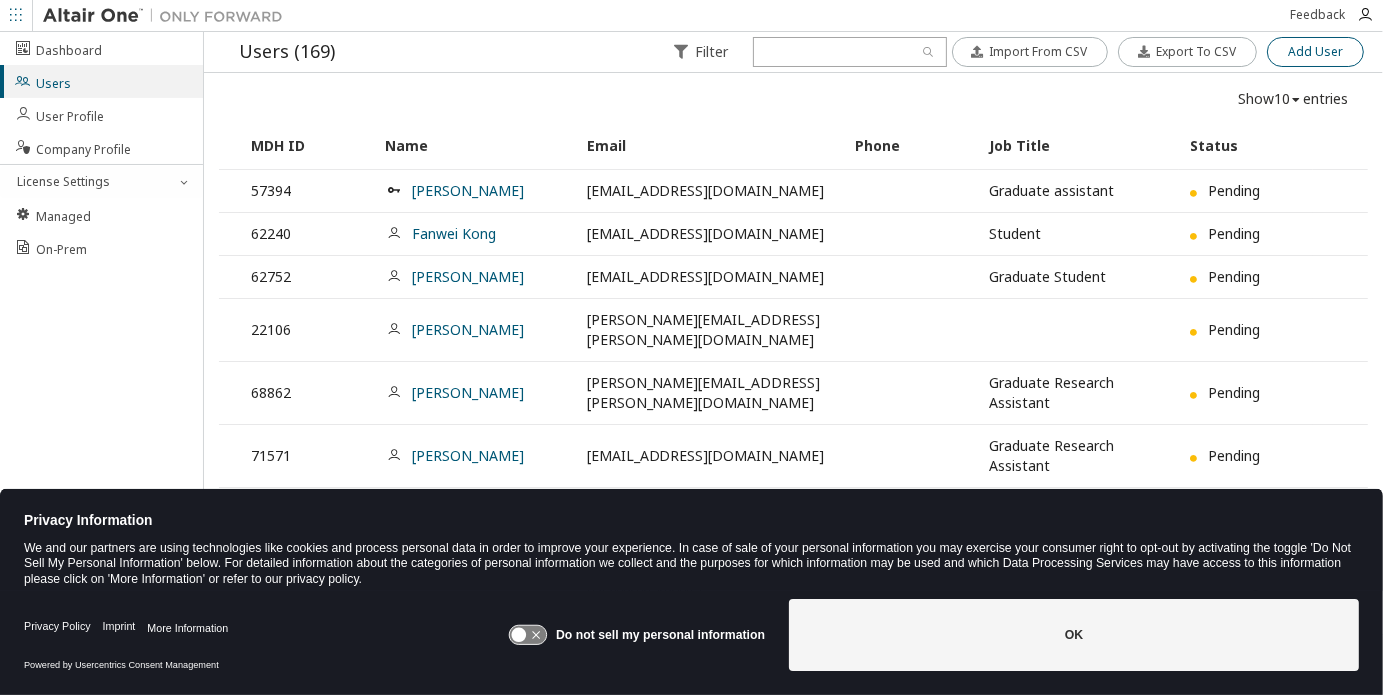 click on "Add User" at bounding box center (1315, 52) 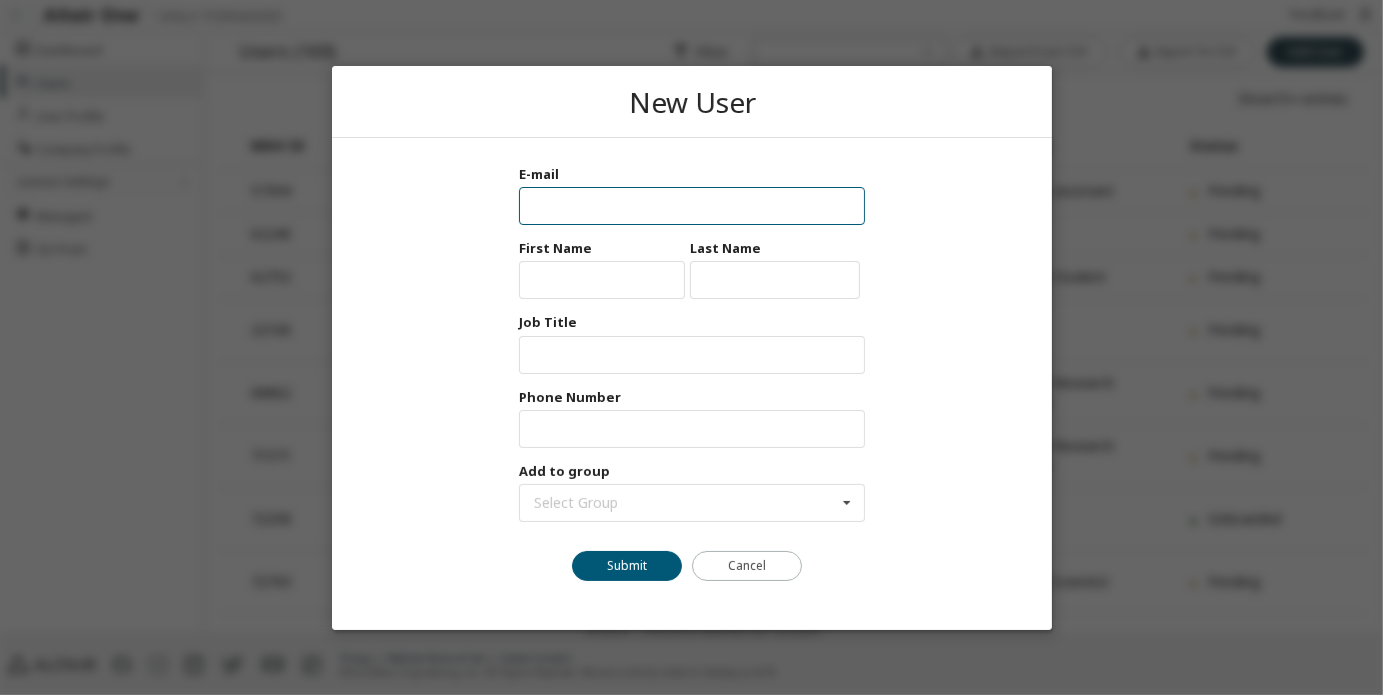click at bounding box center (691, 206) 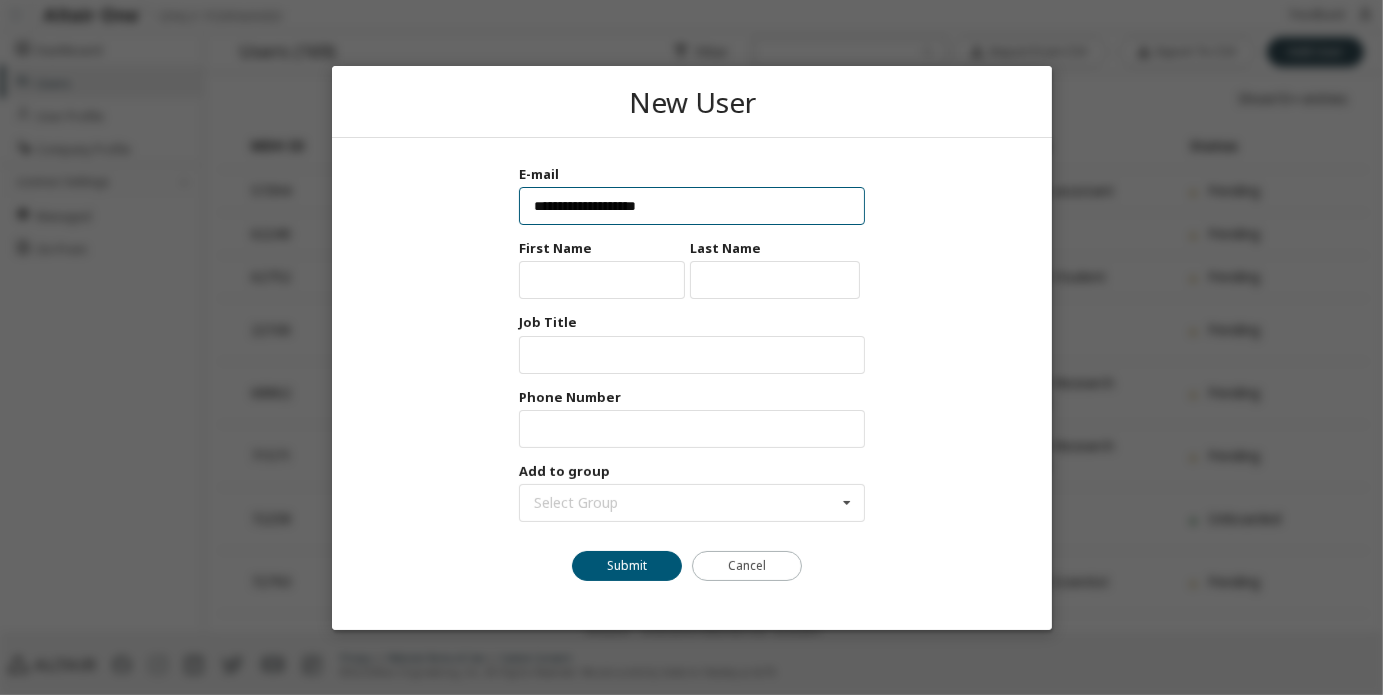 type on "**********" 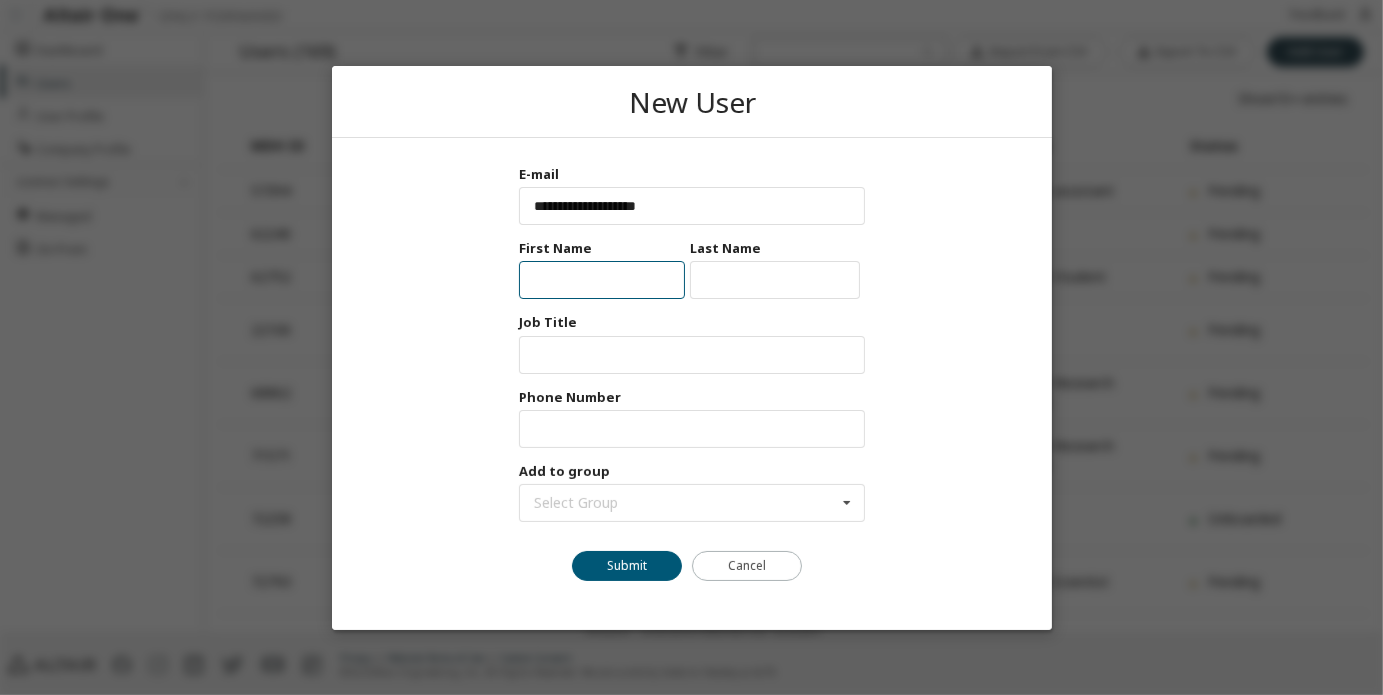 click at bounding box center [601, 280] 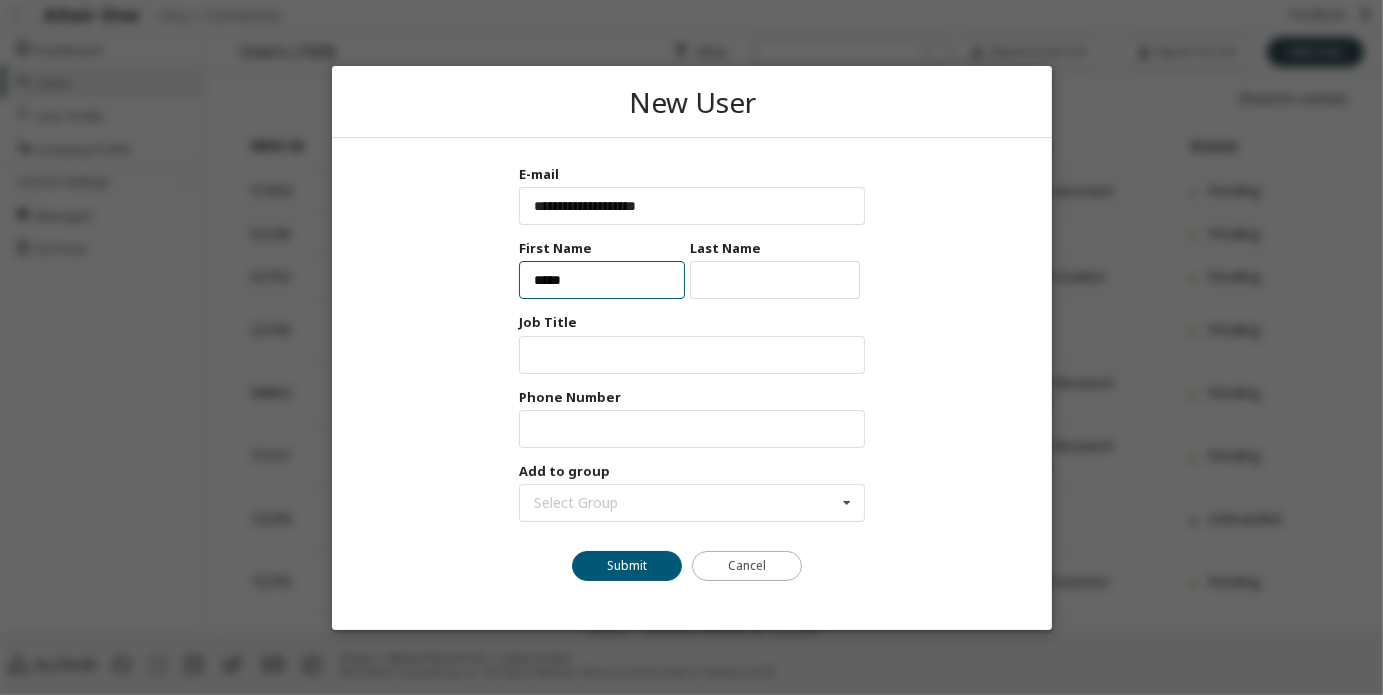 type on "*****" 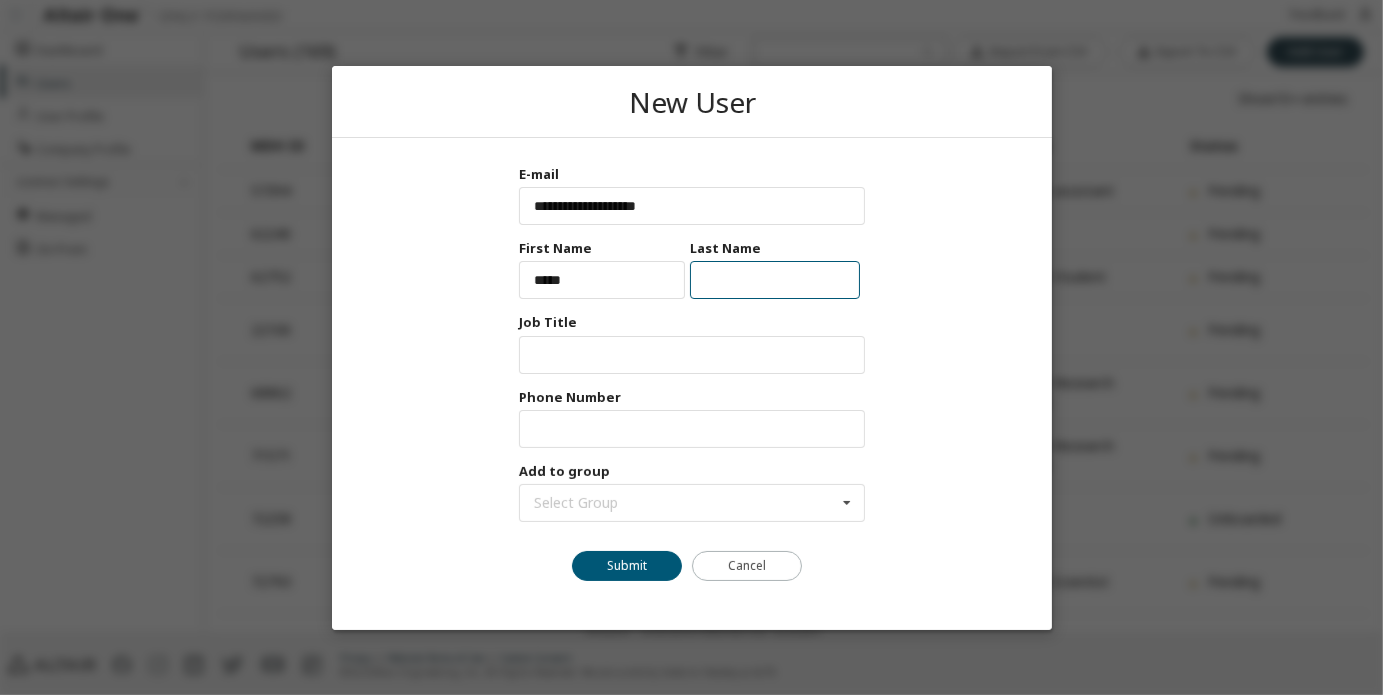click at bounding box center (775, 280) 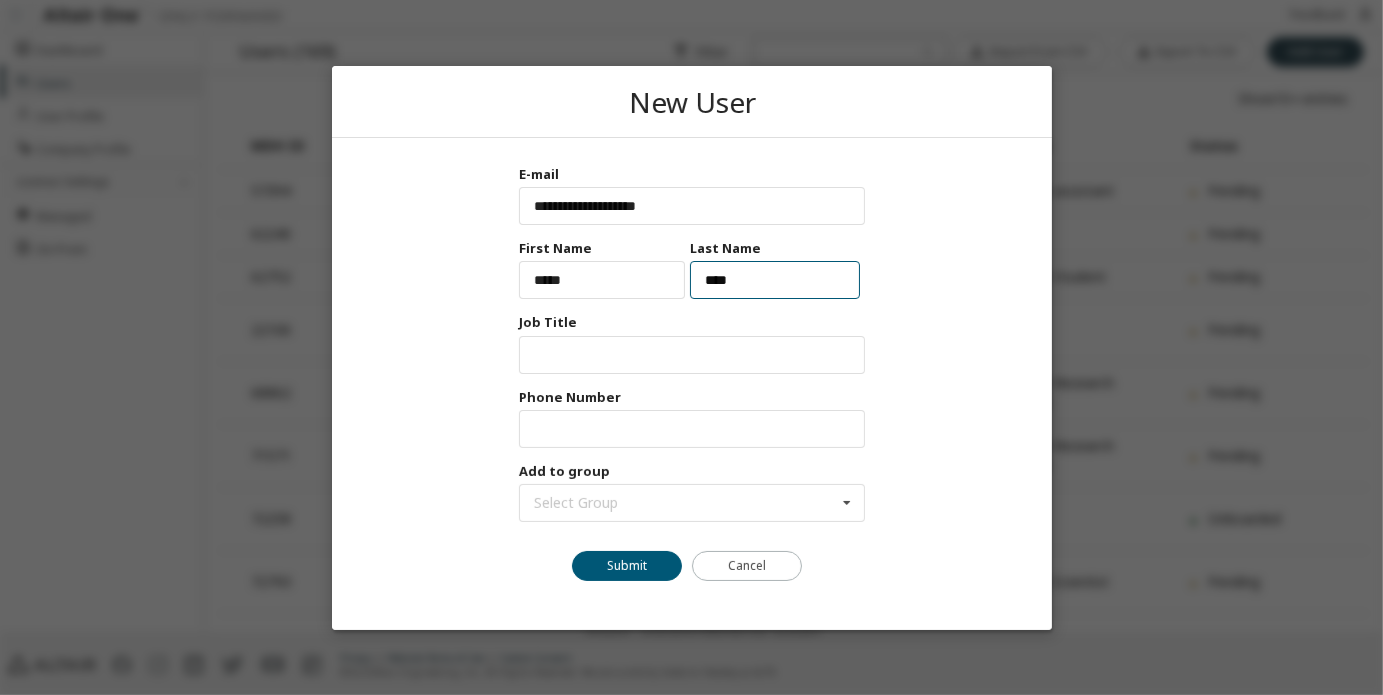type on "****" 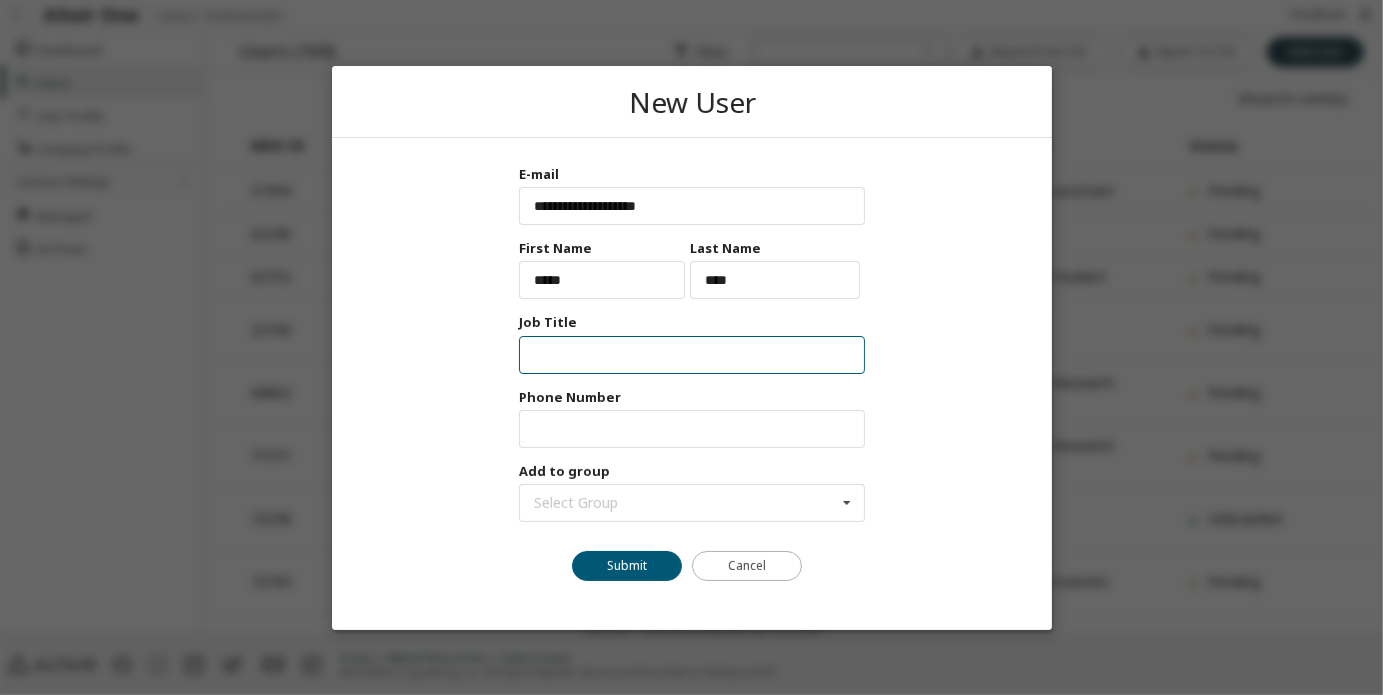 click at bounding box center [691, 354] 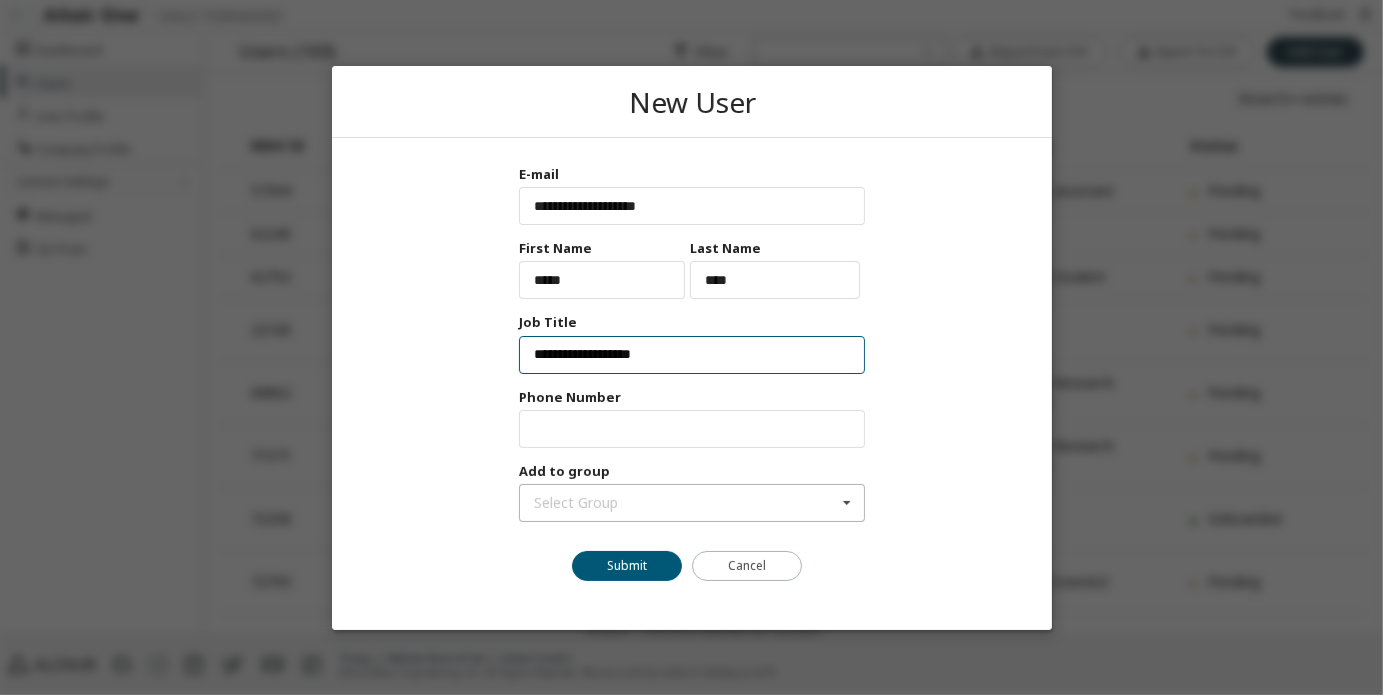 type on "**********" 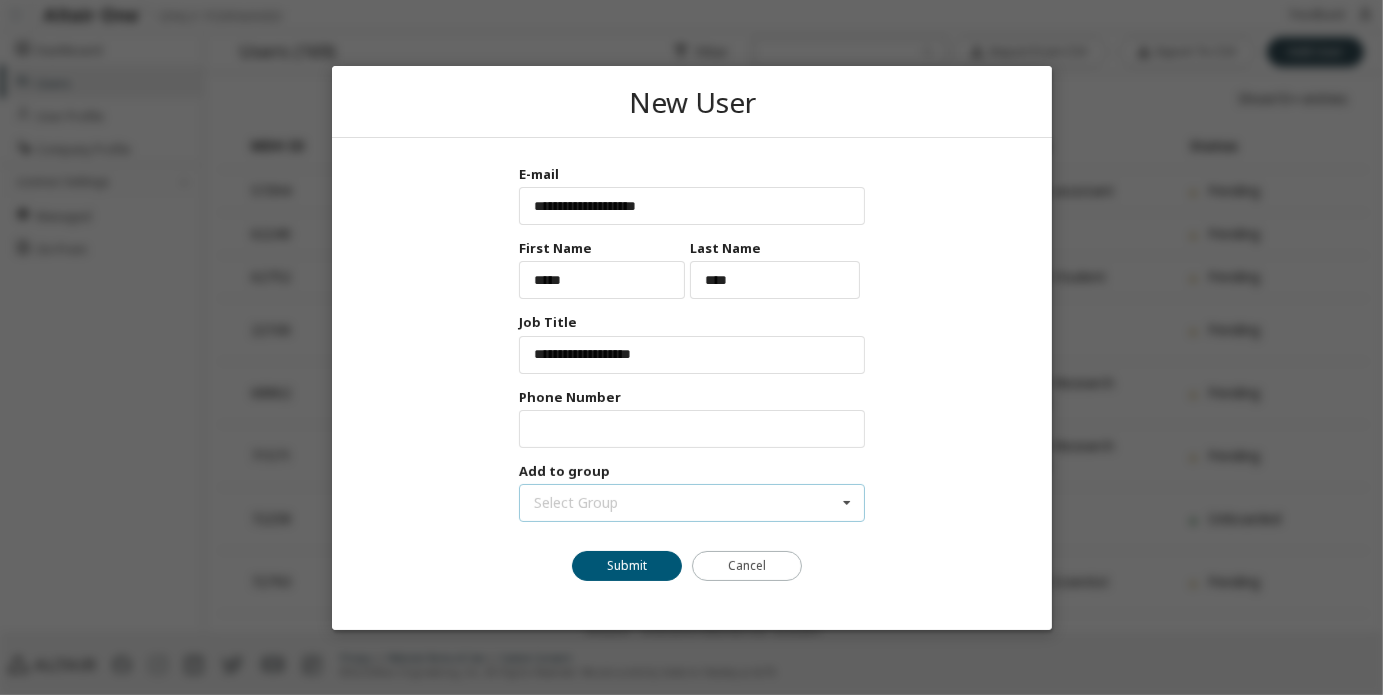 click on "Select Group (No Group) 3343 - EcoCAR EV Challenge  4673 - FSAE Team  17630 - Georgia Tech Supersonics Club  18085 - solar car team  18236 - Aerospace Systems Design Laboratory (ASDL)  18569 - Wreck Racing" at bounding box center [691, 502] 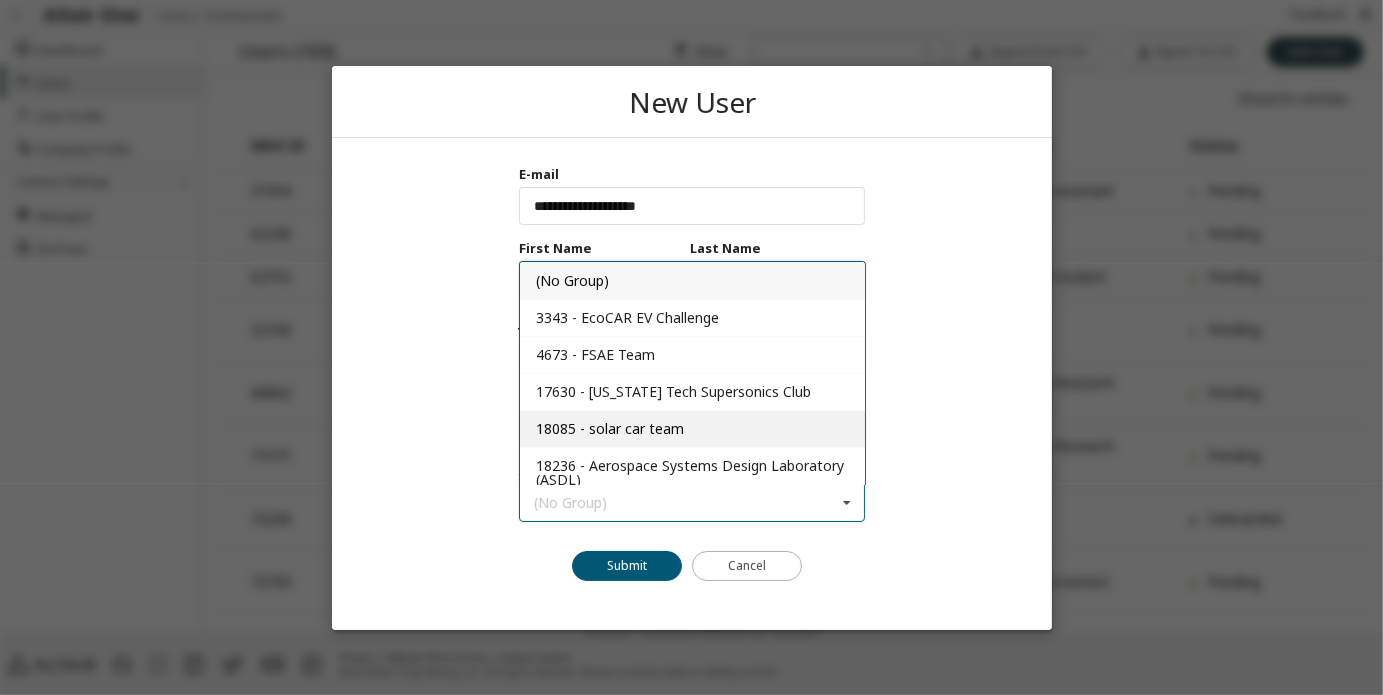click on "18085 - solar car team" at bounding box center [609, 427] 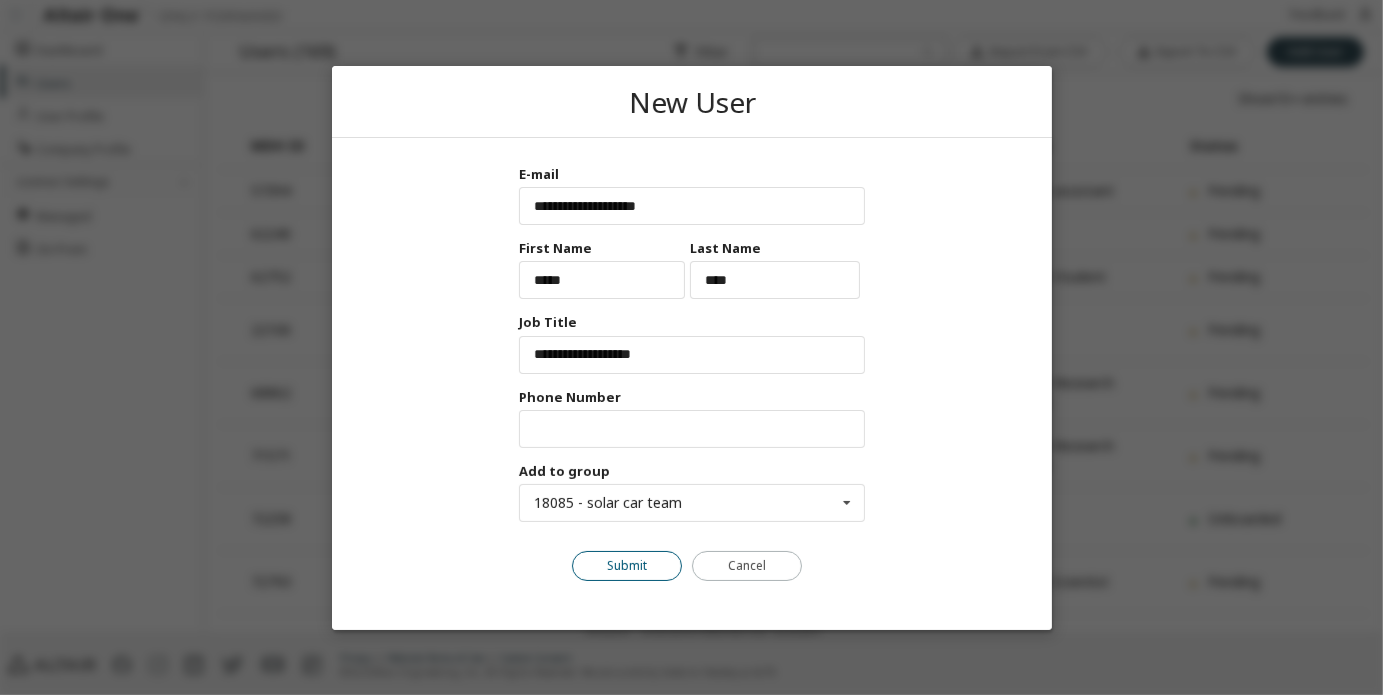 click on "Submit" at bounding box center (627, 565) 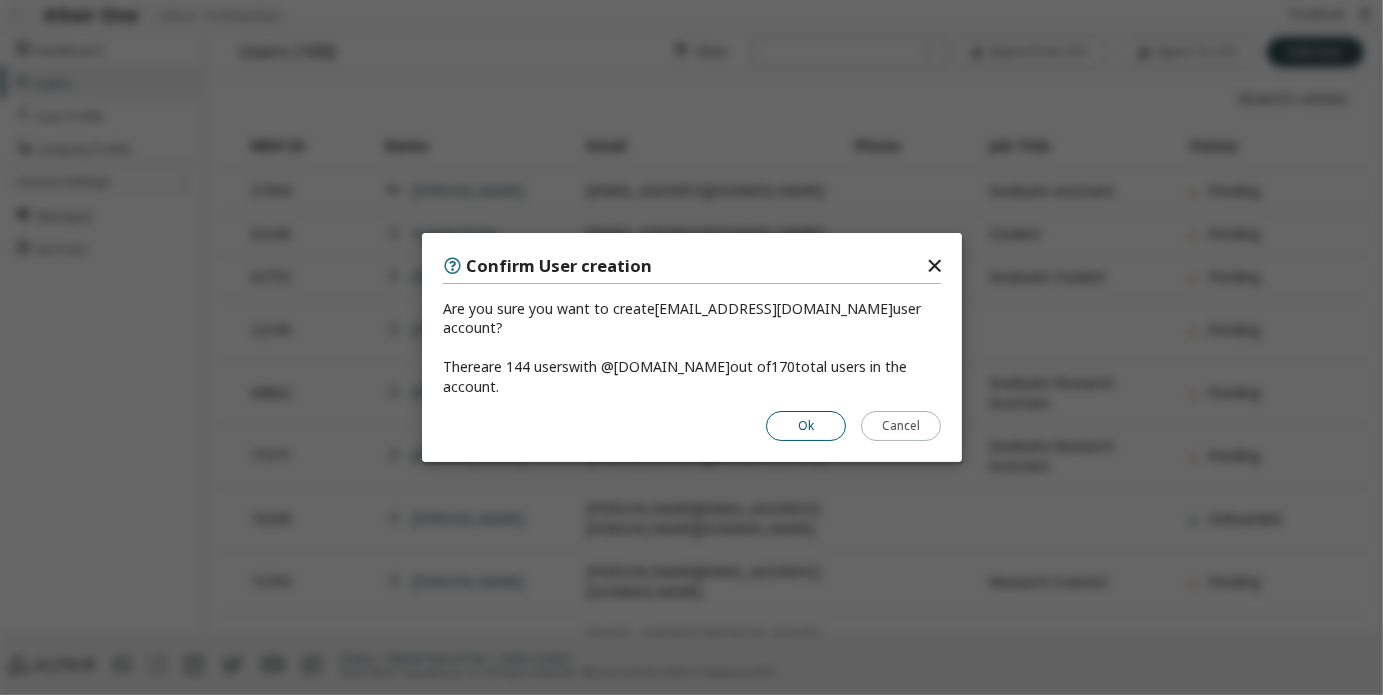 click on "Ok" at bounding box center (806, 426) 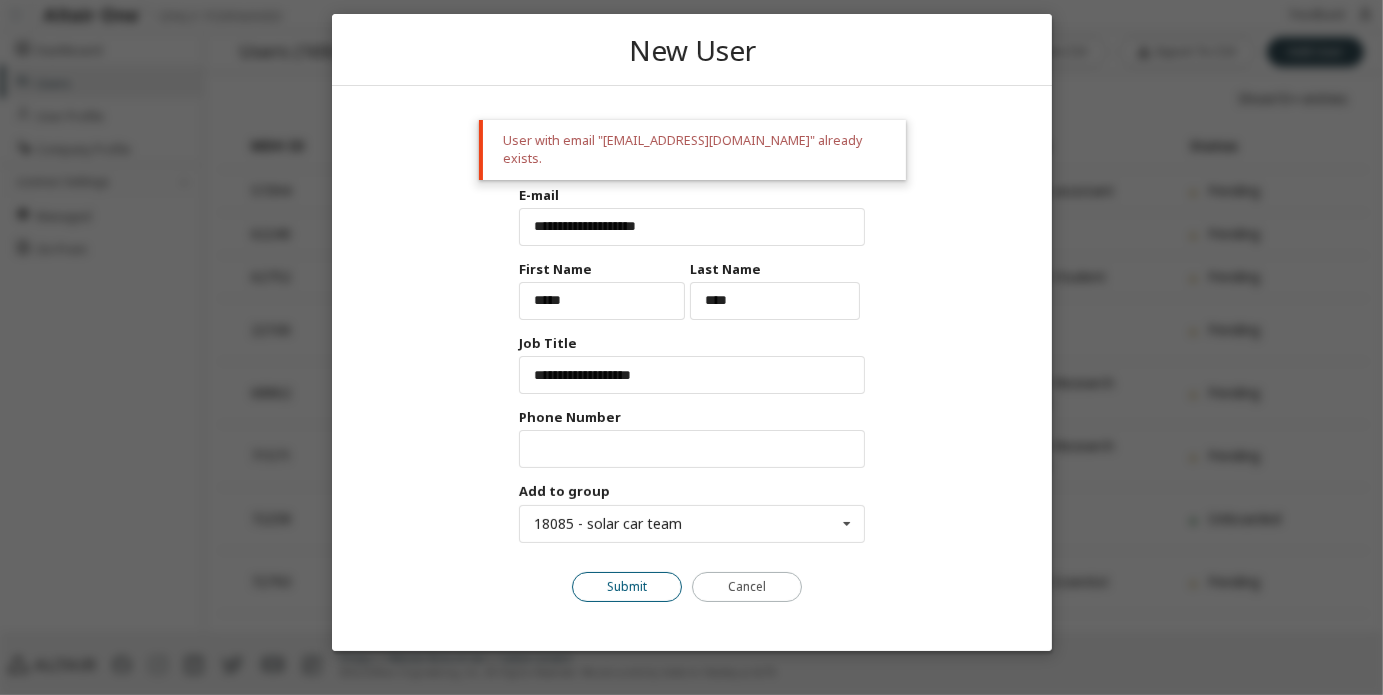 click on "Submit" at bounding box center (627, 587) 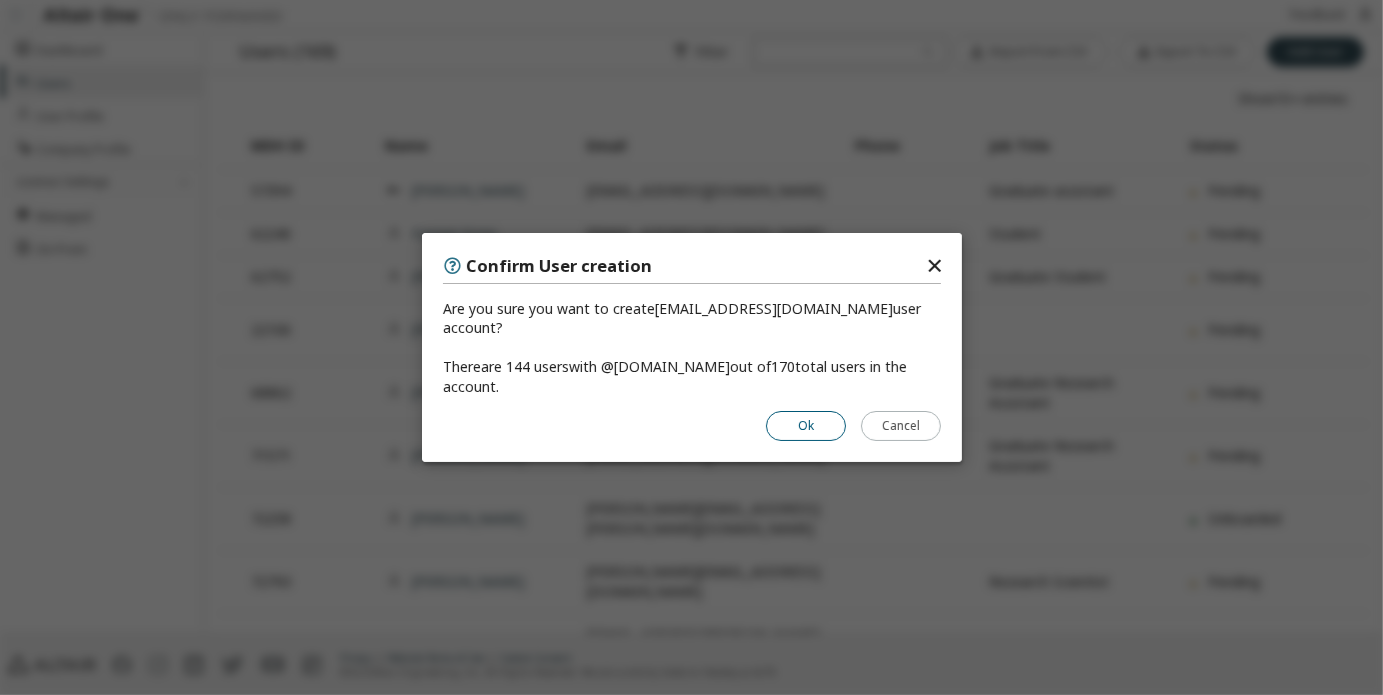 click on "Ok" at bounding box center [806, 426] 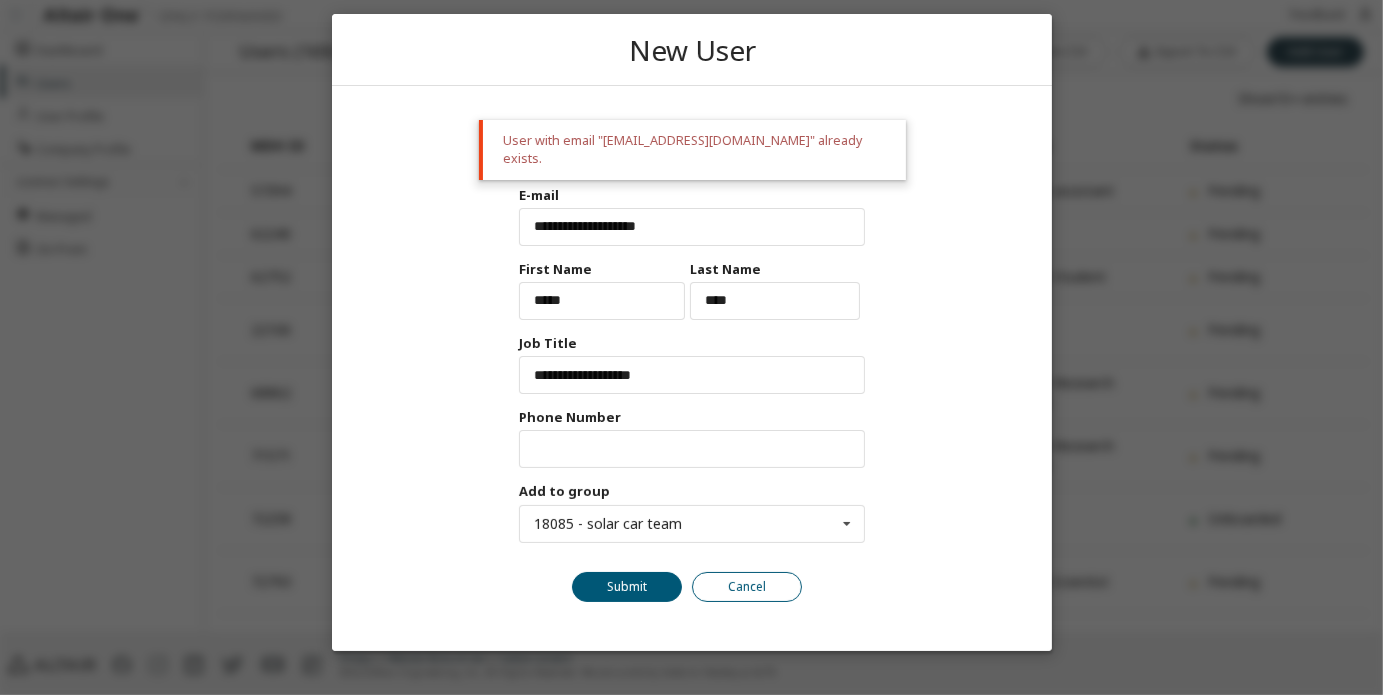 click on "Cancel" at bounding box center (747, 587) 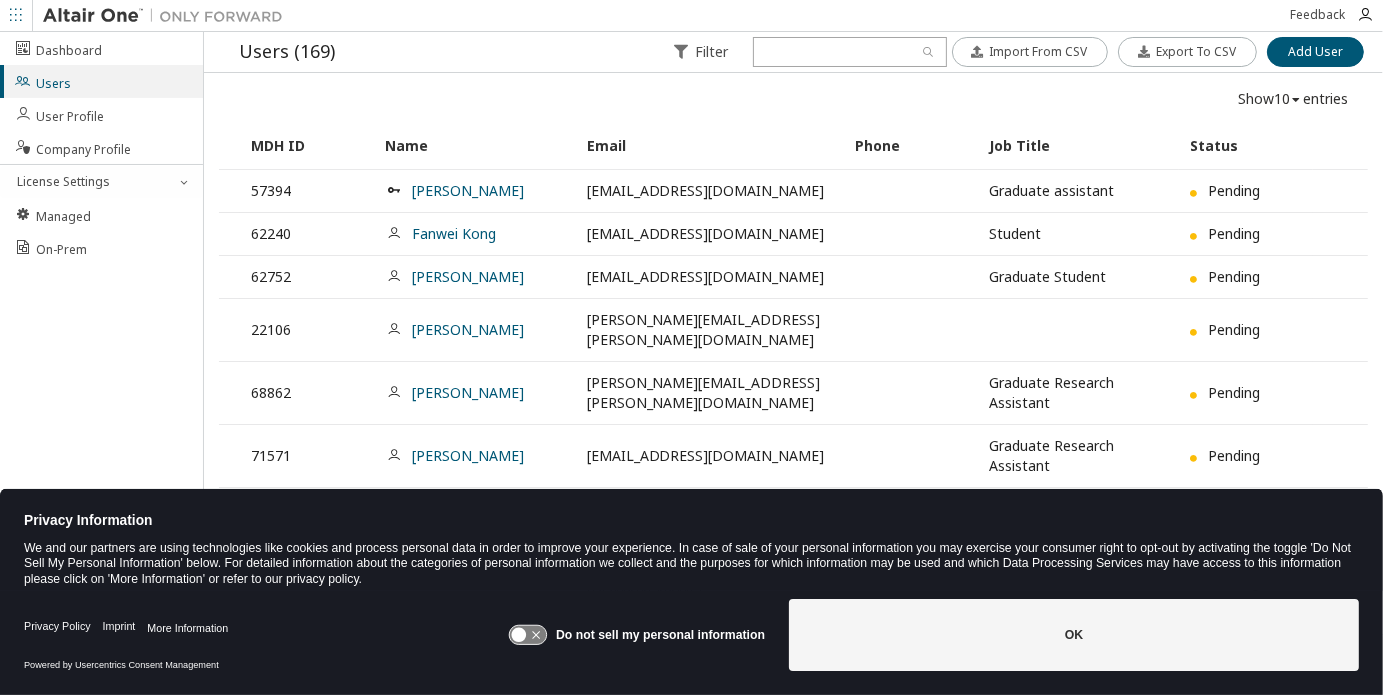 click on "Filter Import From CSV  Export To CSV  Add User Import From CSV  Export To CSV  Add User" at bounding box center [1010, 52] 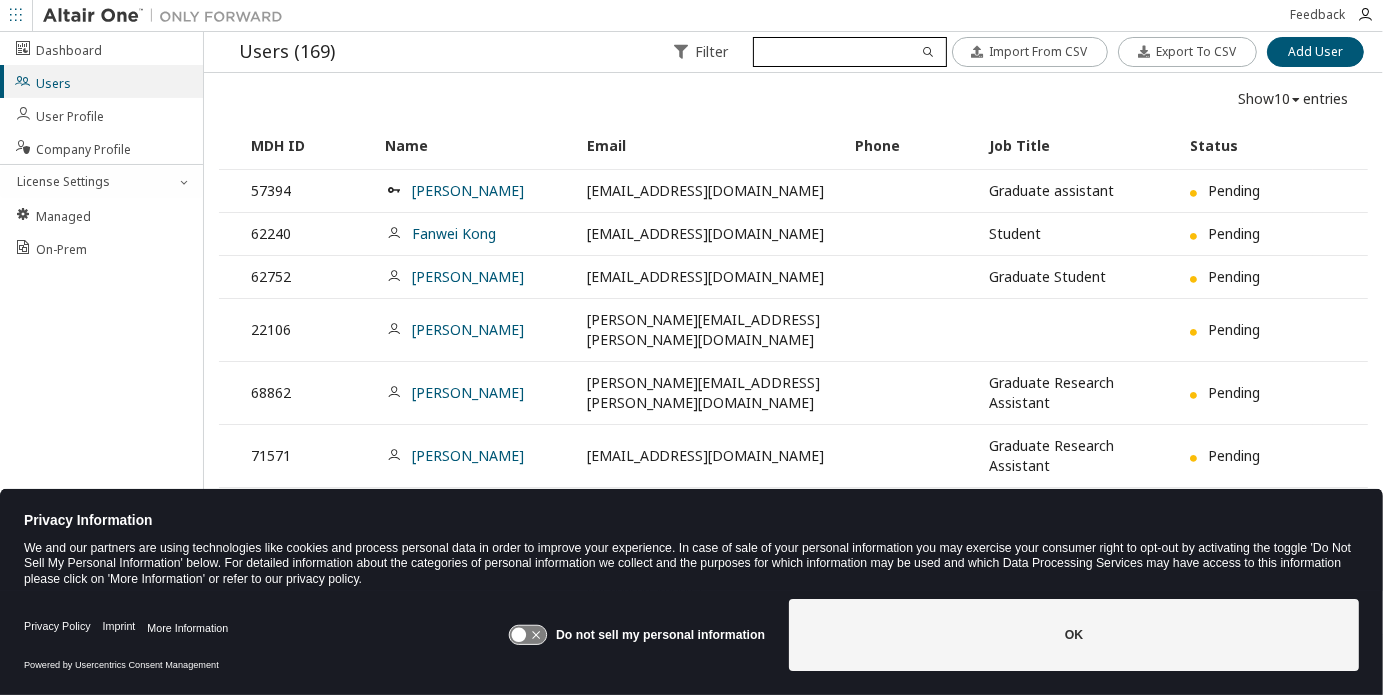 click at bounding box center (849, 52) 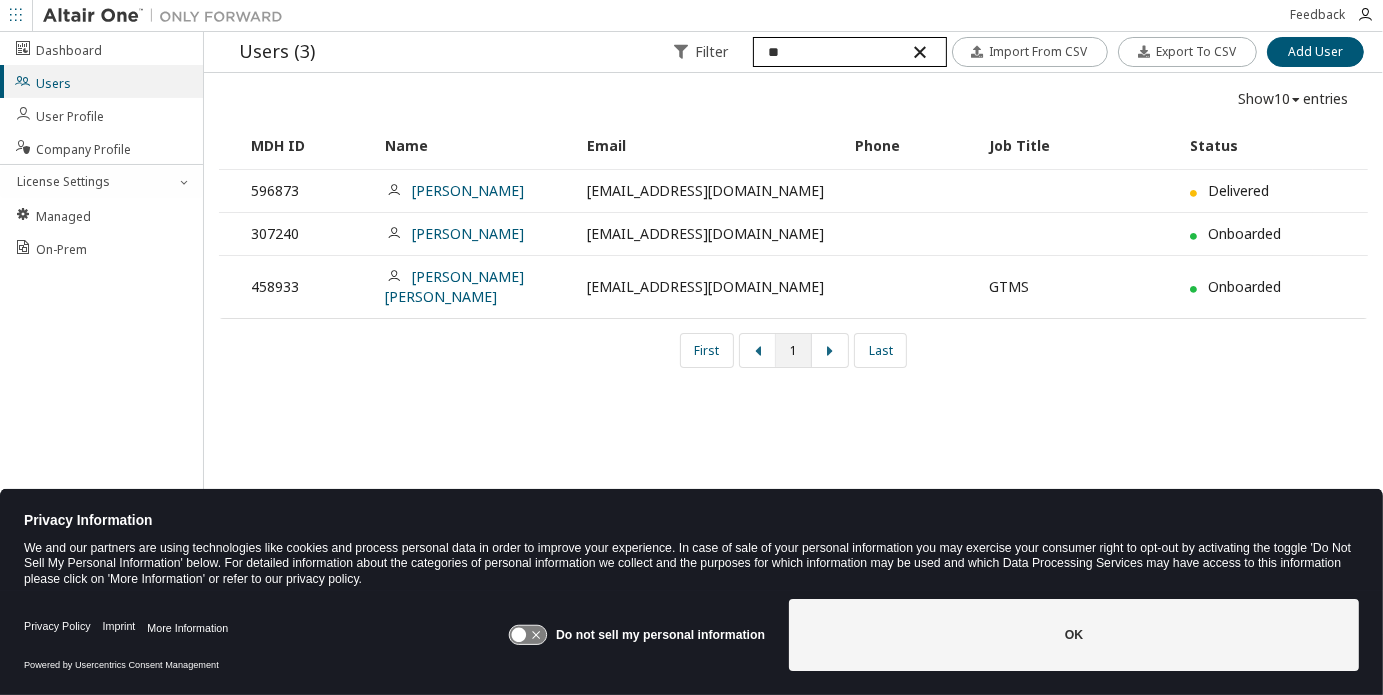 type on "*" 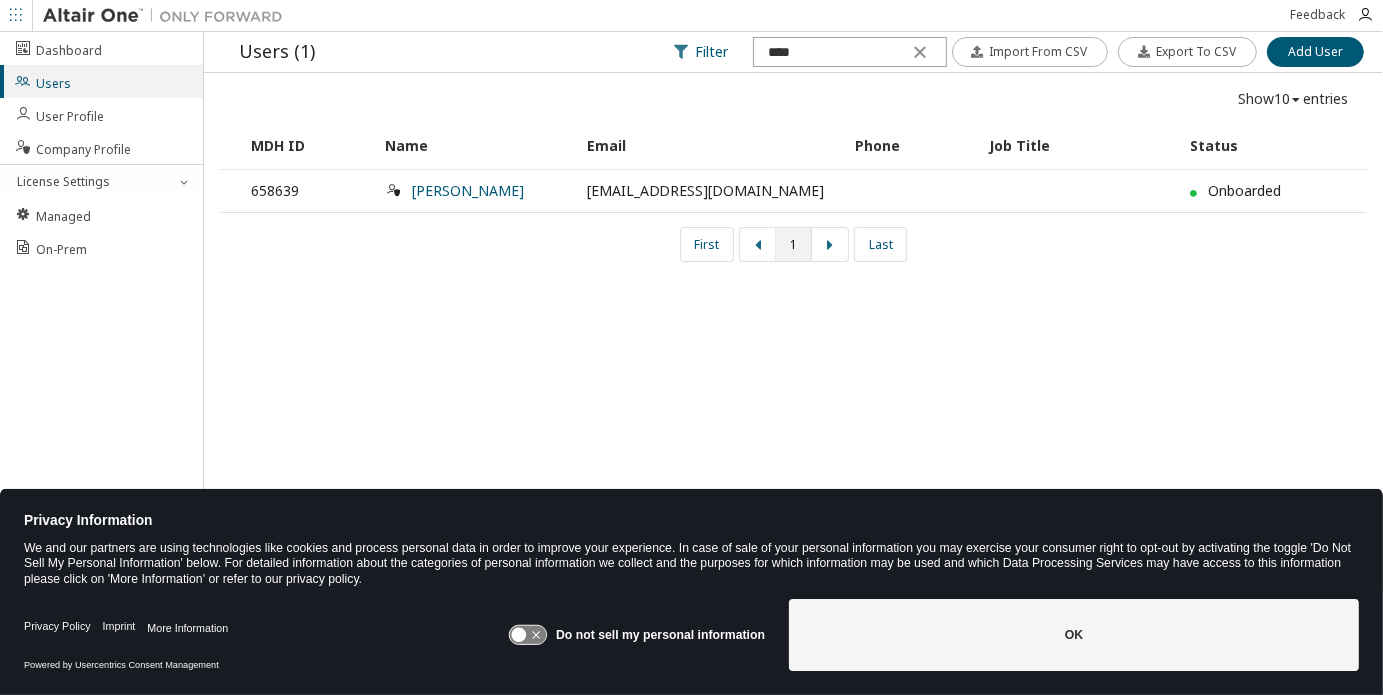 click on "Filter" at bounding box center (702, 52) 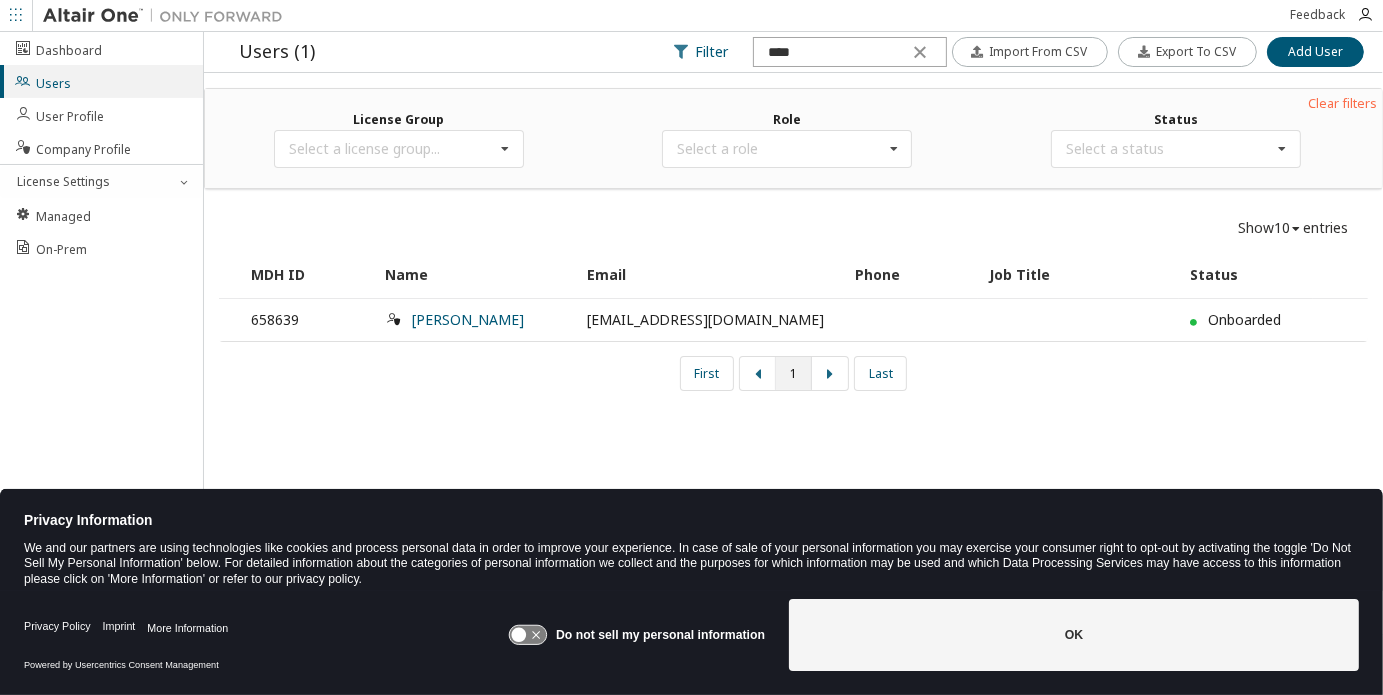 click on "Filter" at bounding box center (702, 52) 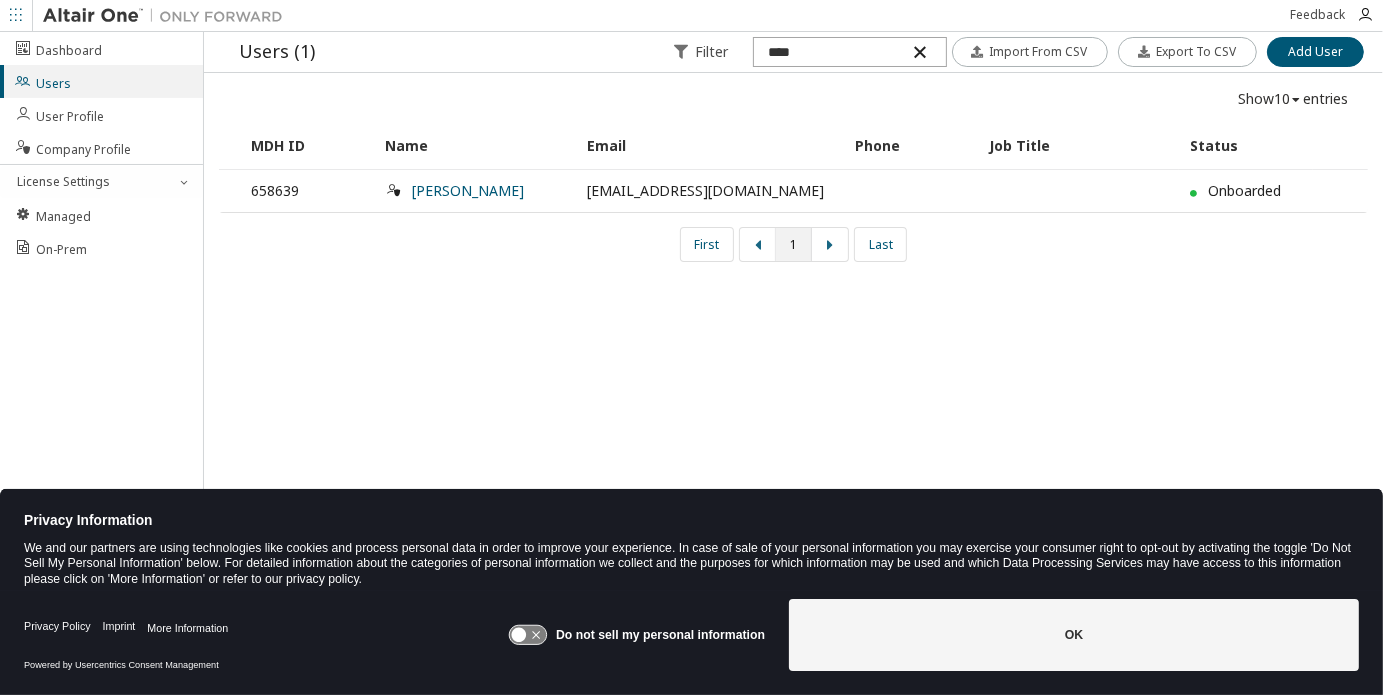 drag, startPoint x: 854, startPoint y: 59, endPoint x: 522, endPoint y: 91, distance: 333.5386 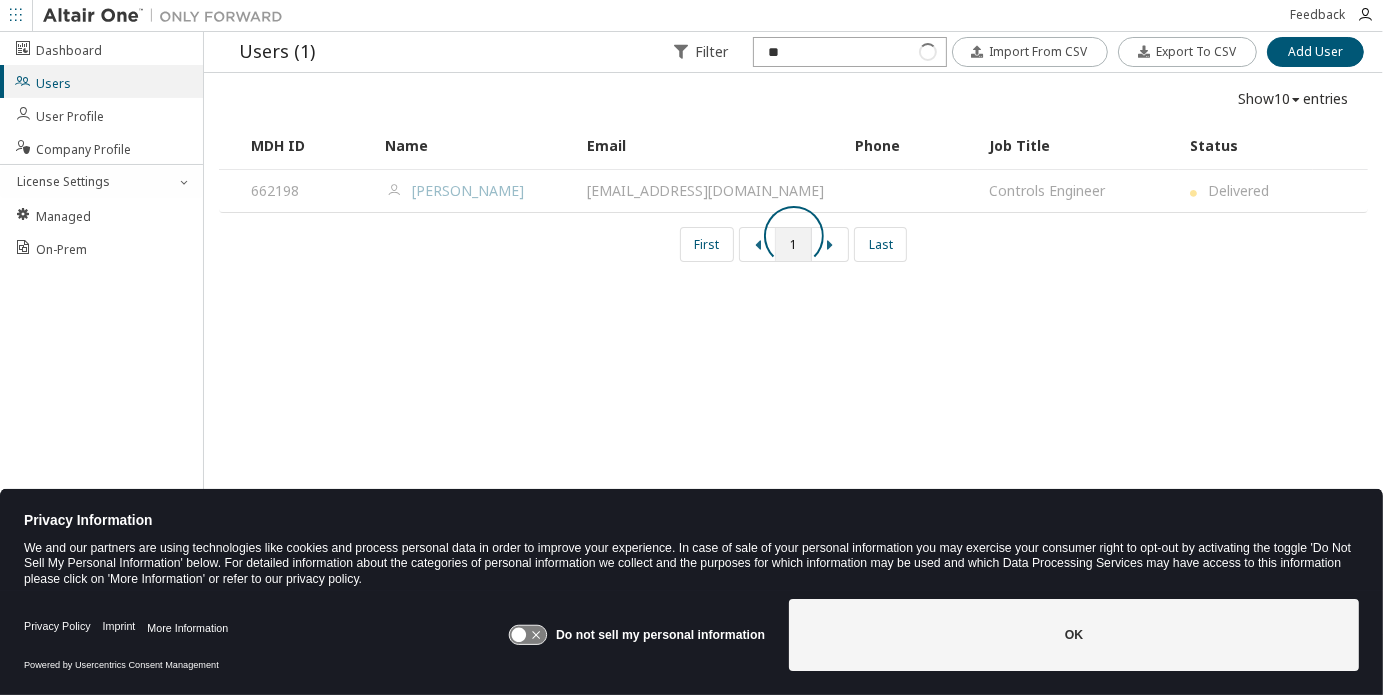 type on "*" 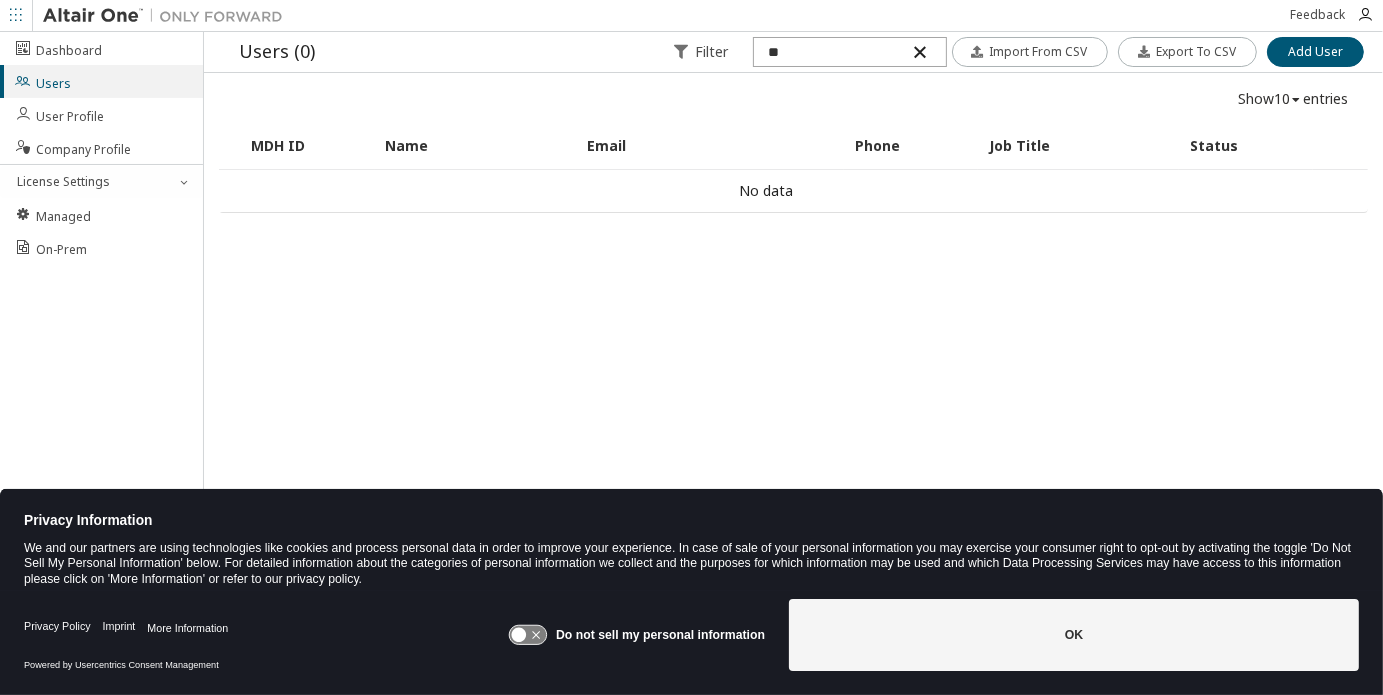 type on "*" 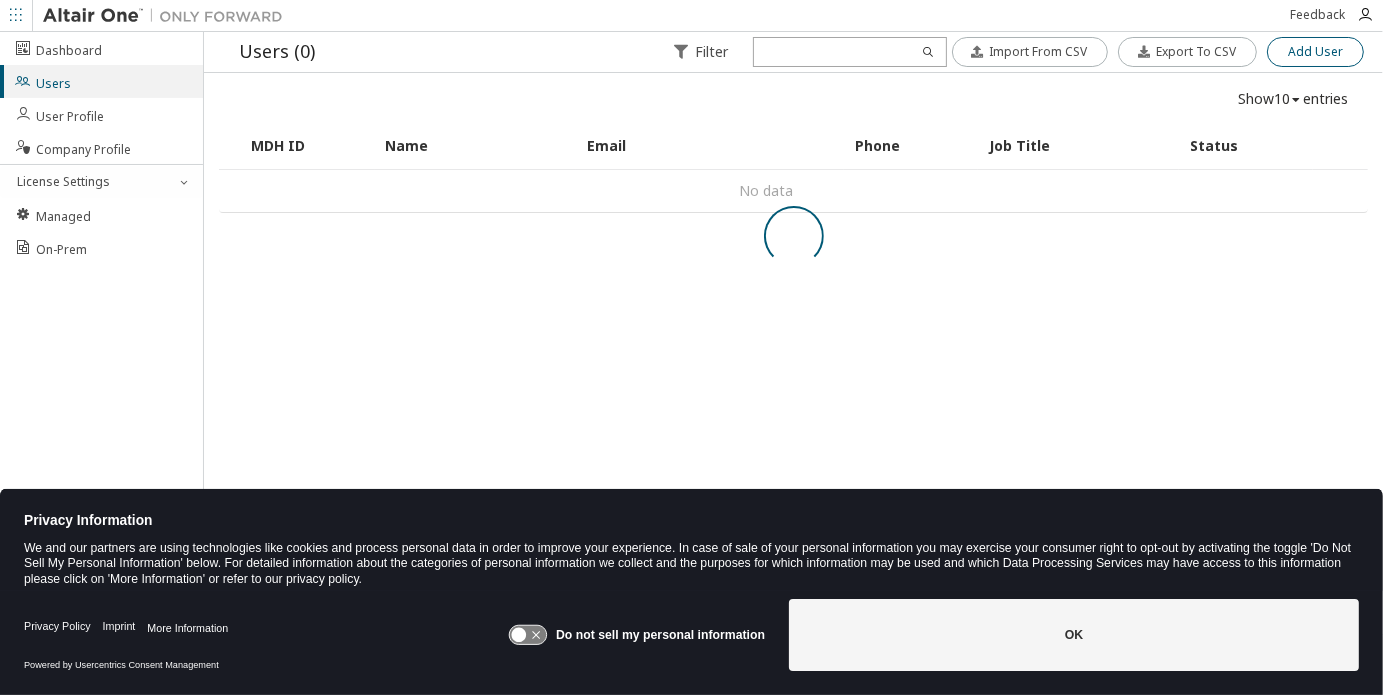 type 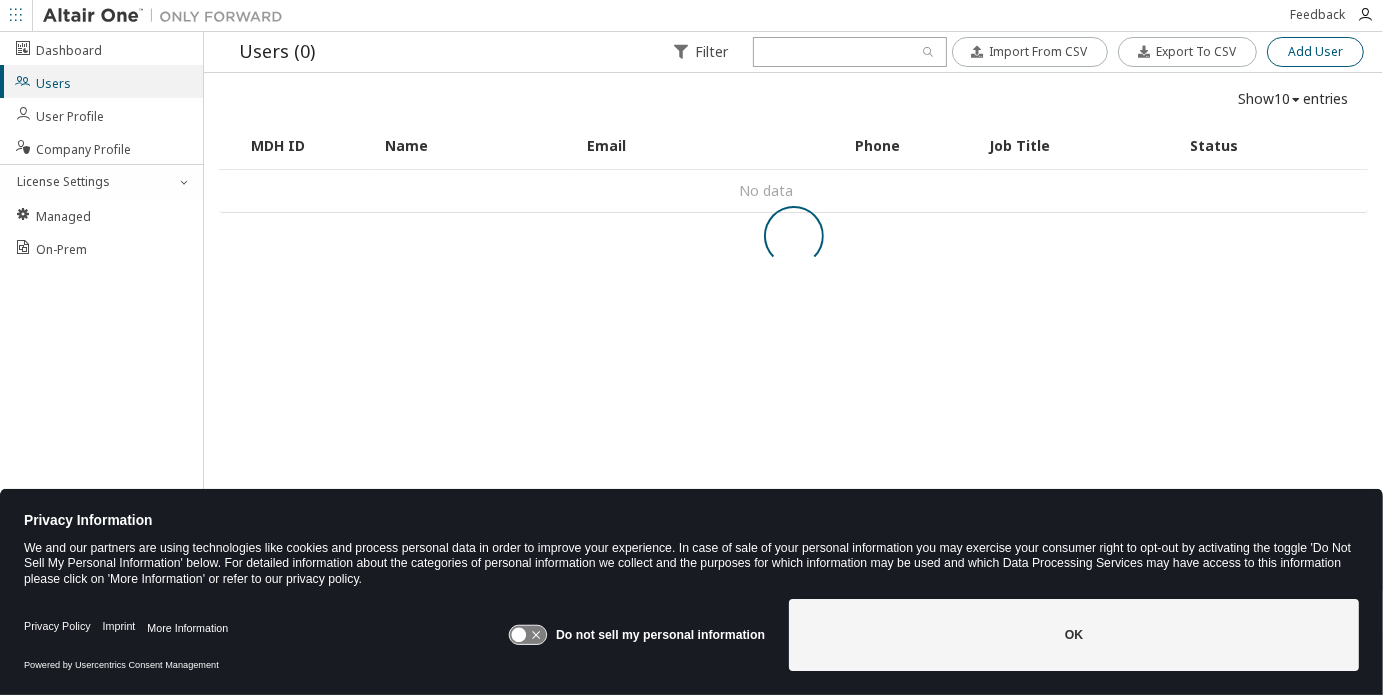 click on "Add User" at bounding box center [1315, 52] 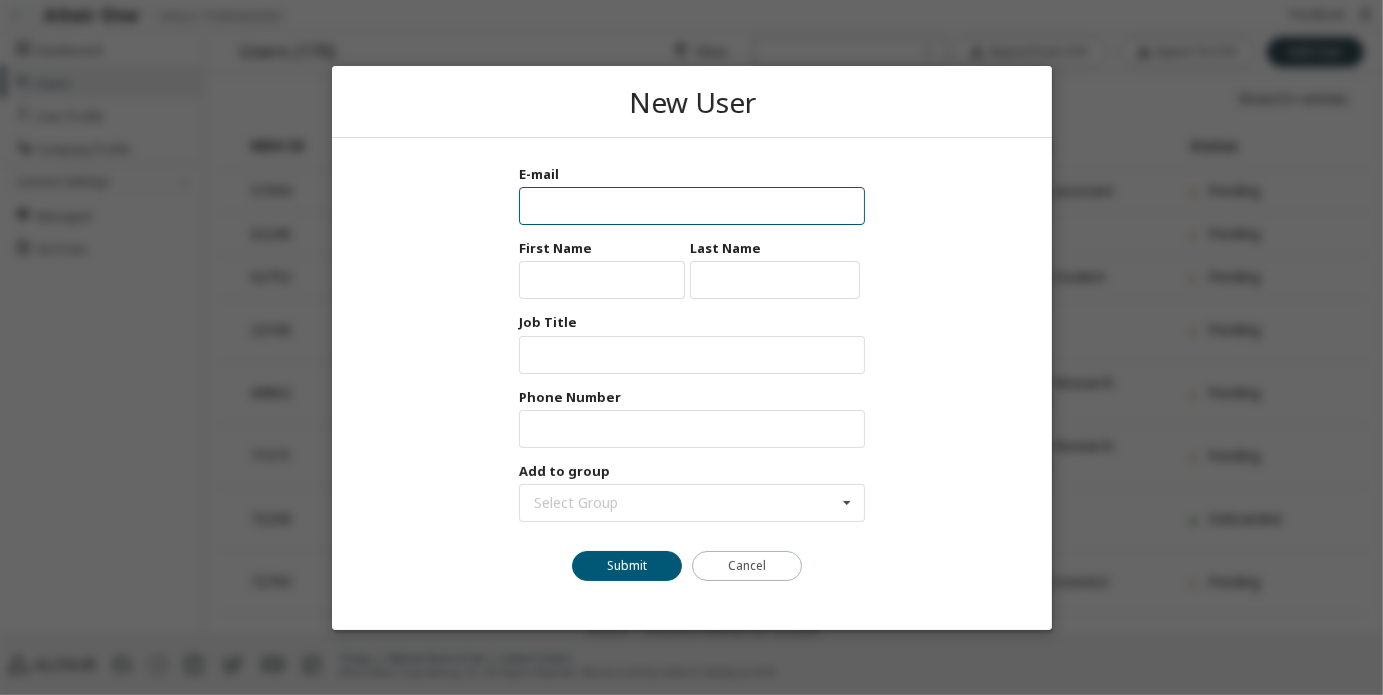 click at bounding box center (691, 206) 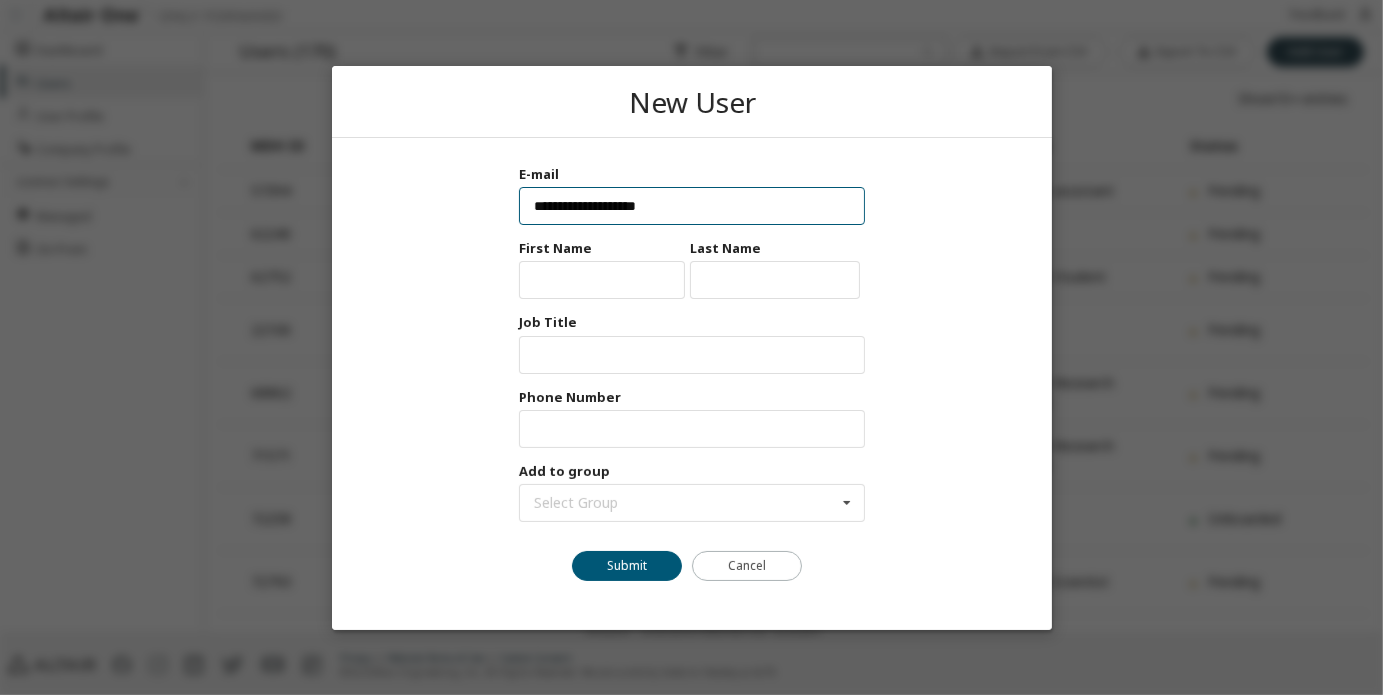 click on "**********" at bounding box center [691, 206] 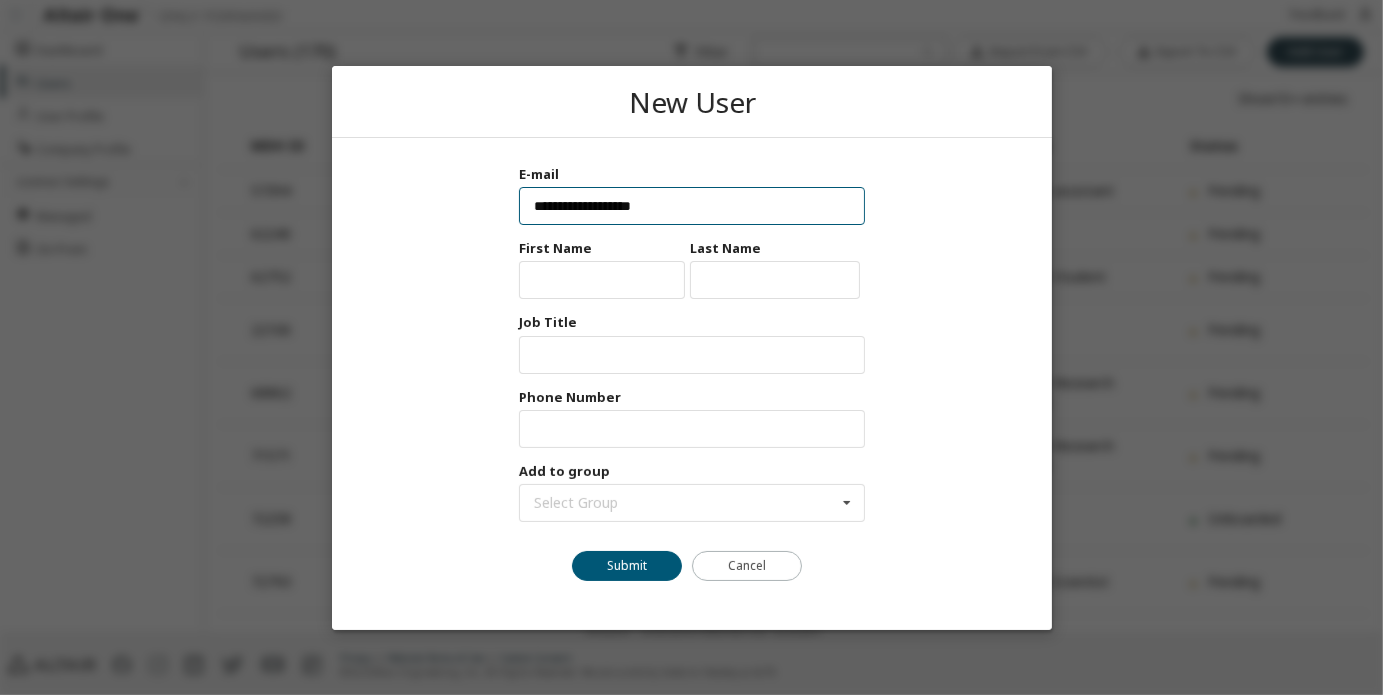type on "**********" 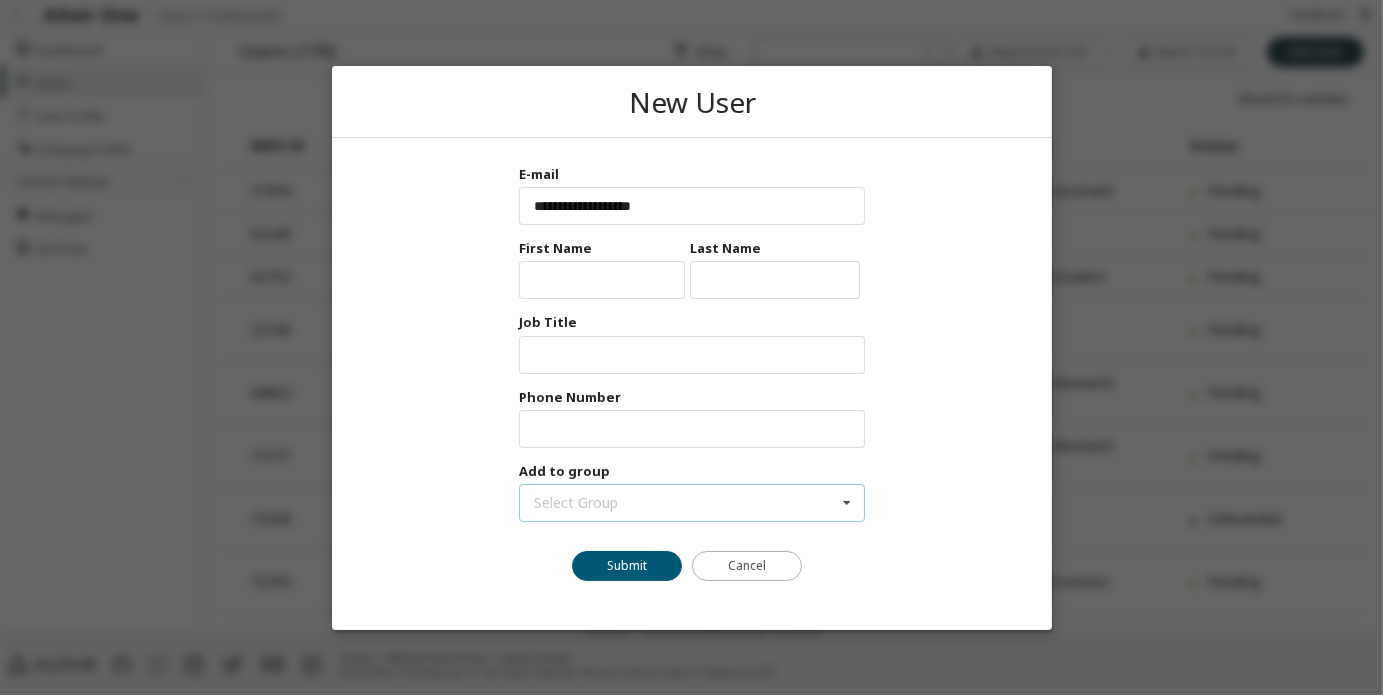 click on "Select Group (No Group) 3343 - EcoCAR EV Challenge  4673 - FSAE Team  17630 - Georgia Tech Supersonics Club  18085 - solar car team  18236 - Aerospace Systems Design Laboratory (ASDL)  18569 - Wreck Racing" at bounding box center (691, 502) 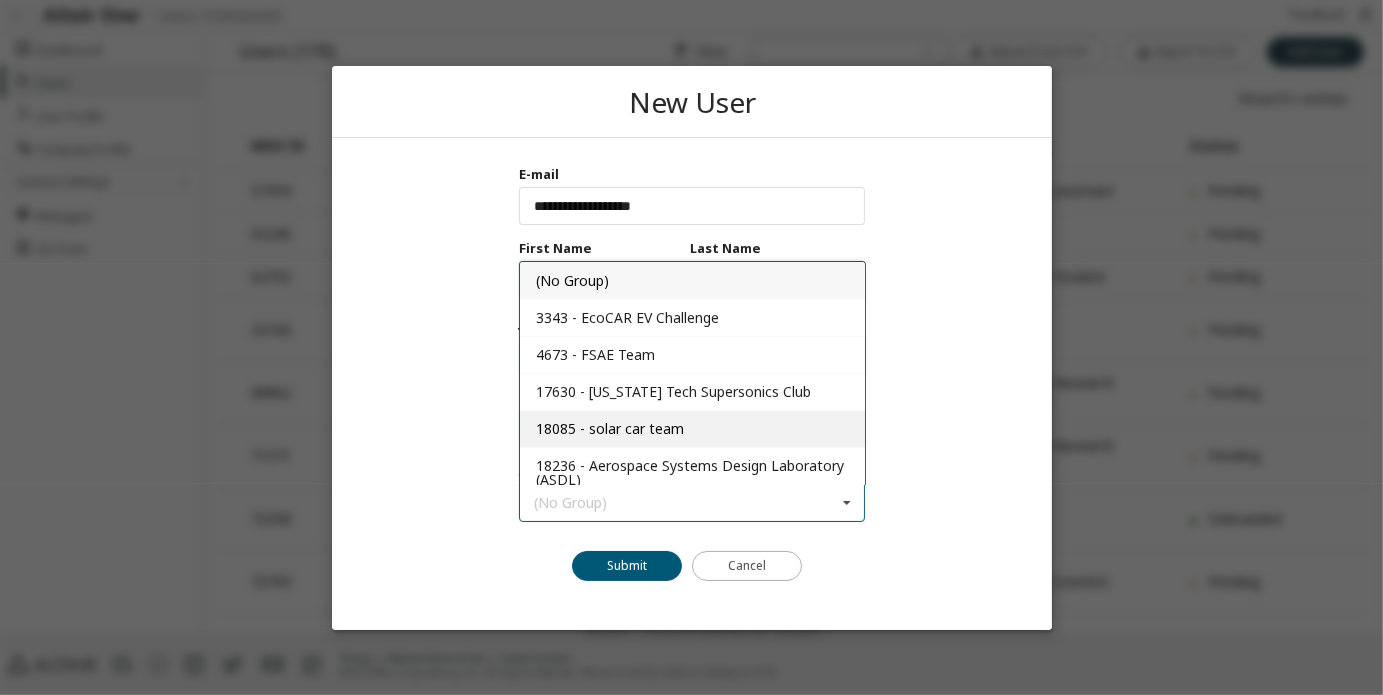click on "18085 - solar car team" at bounding box center [609, 427] 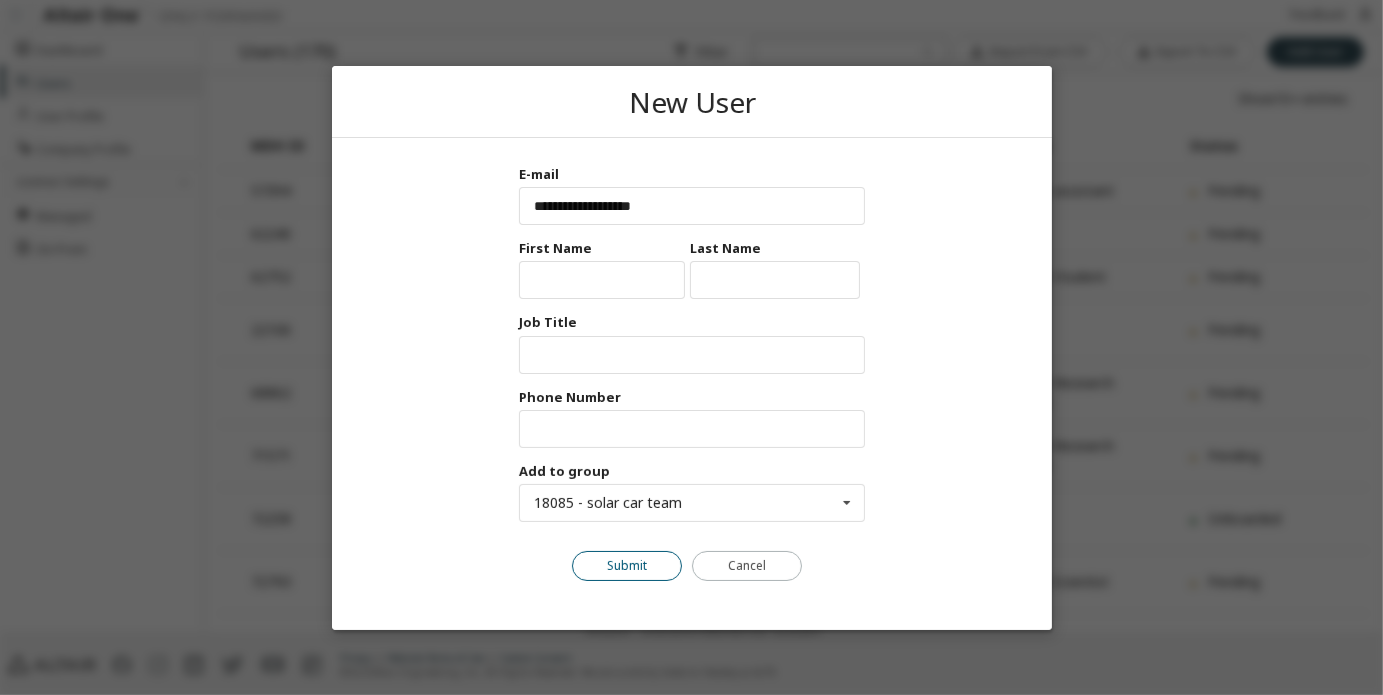 click on "Submit" at bounding box center [627, 565] 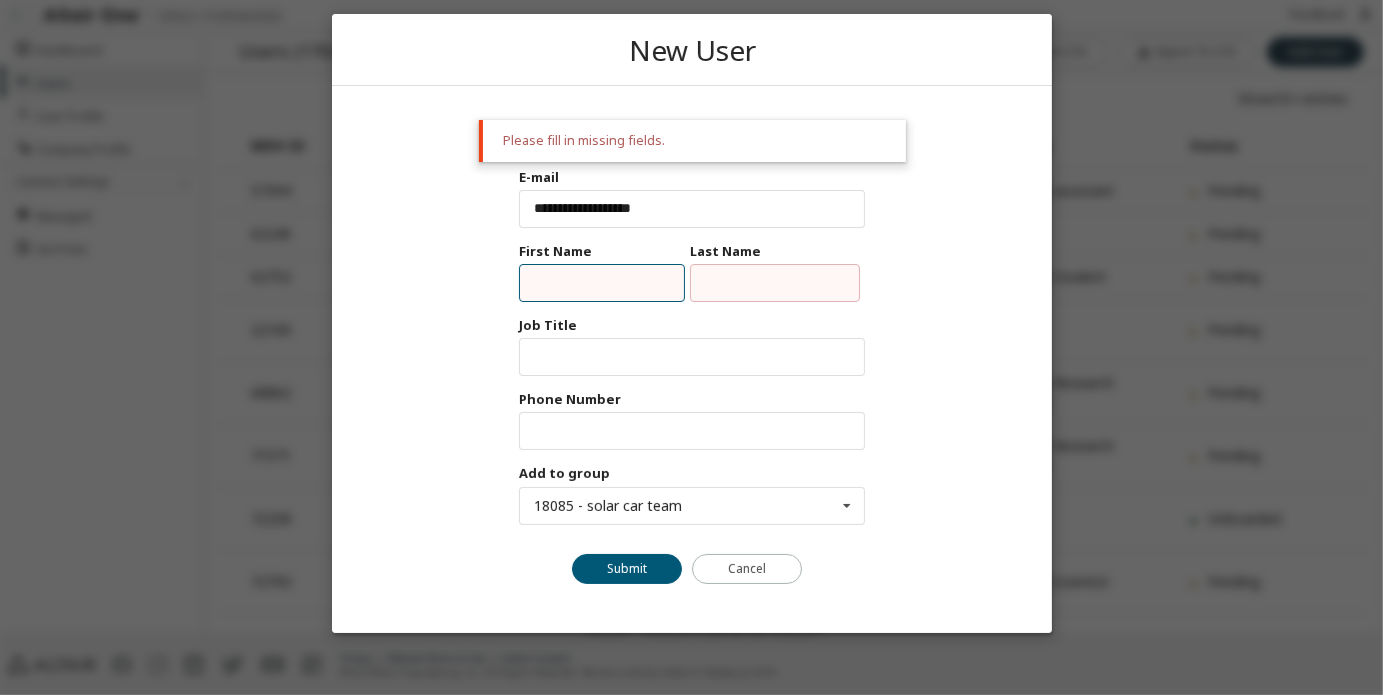 click at bounding box center [601, 283] 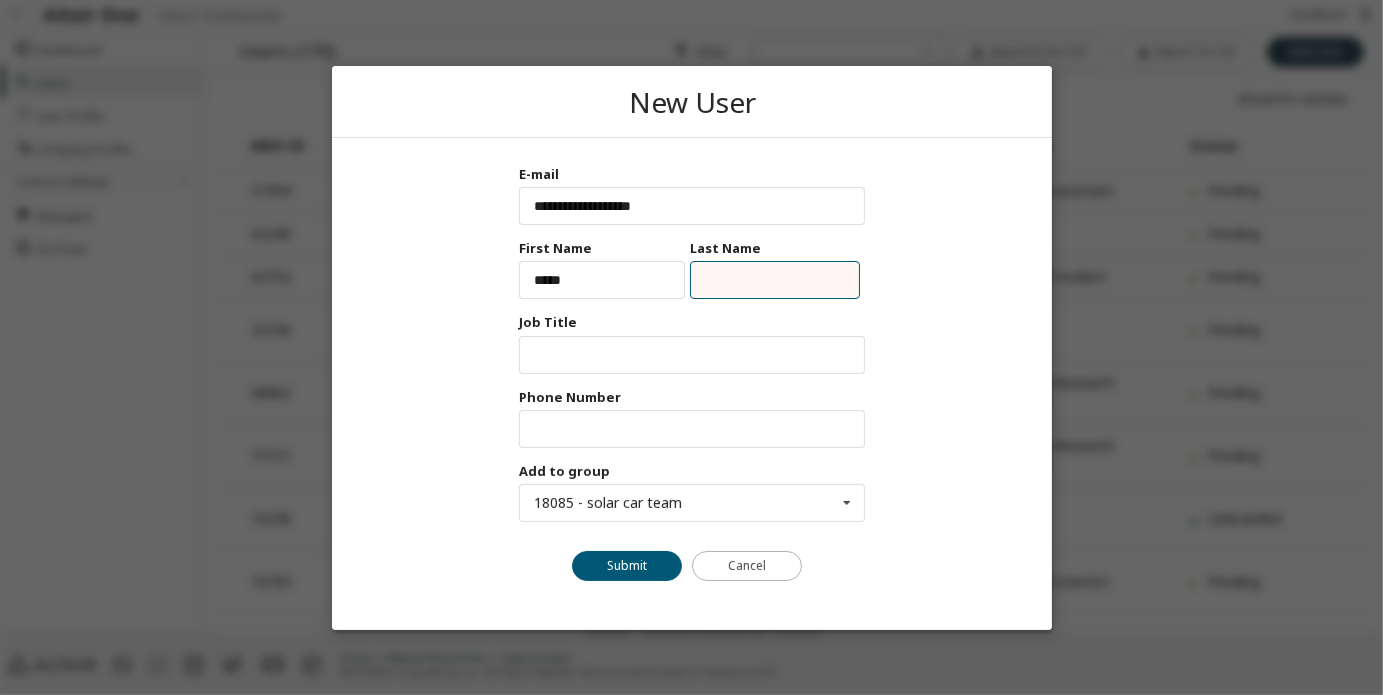 click at bounding box center (775, 280) 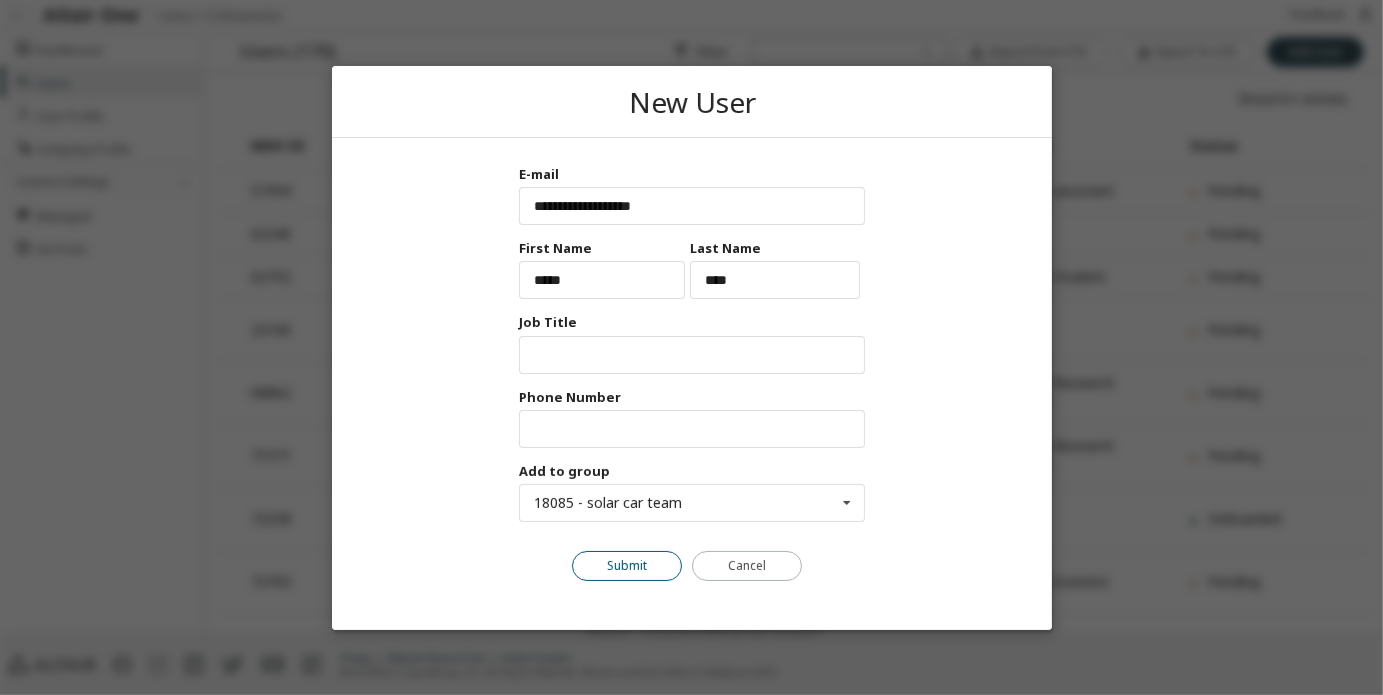 click on "Submit" at bounding box center [627, 565] 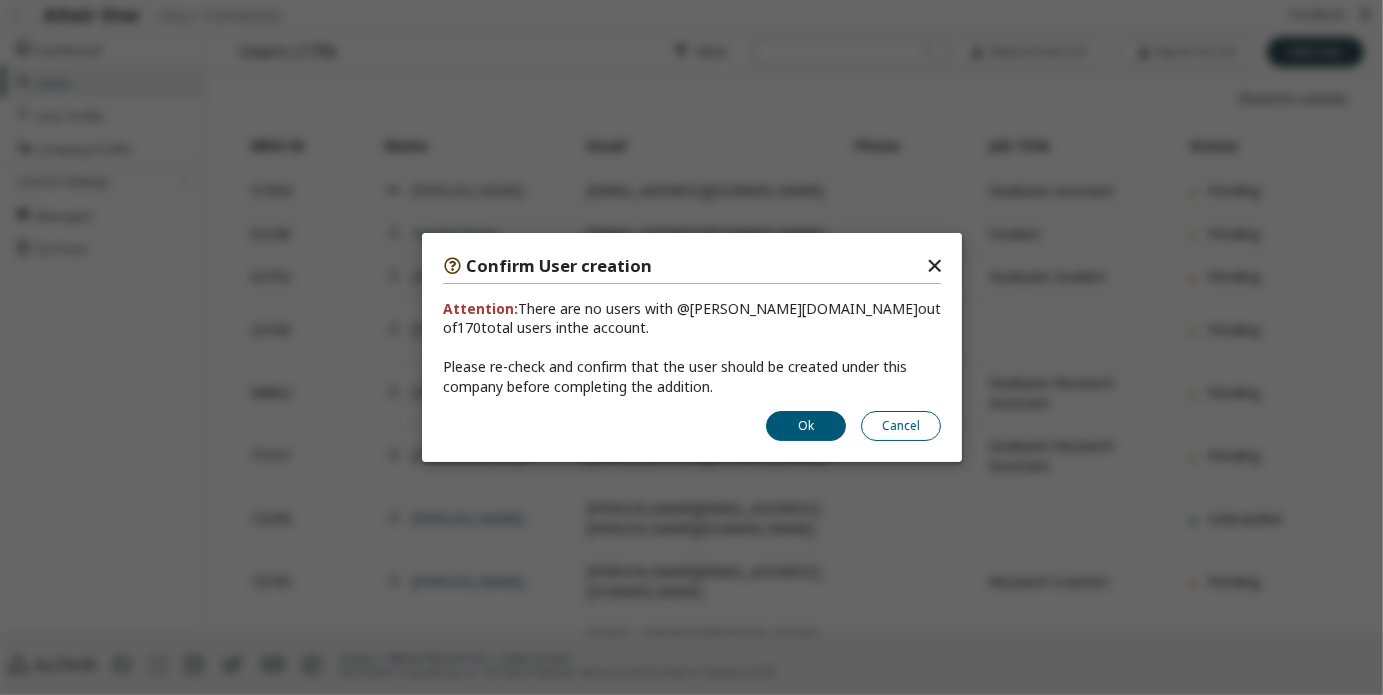 click on "Cancel" at bounding box center [901, 426] 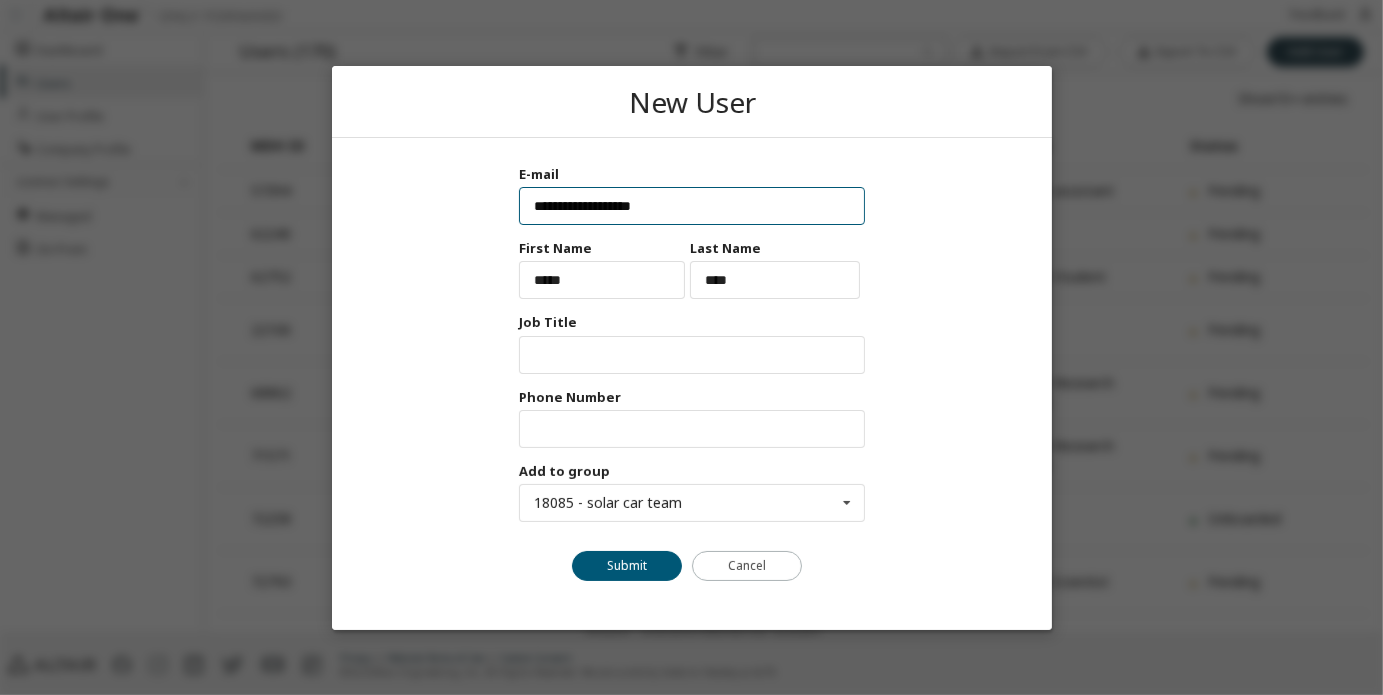 click on "**********" at bounding box center [691, 206] 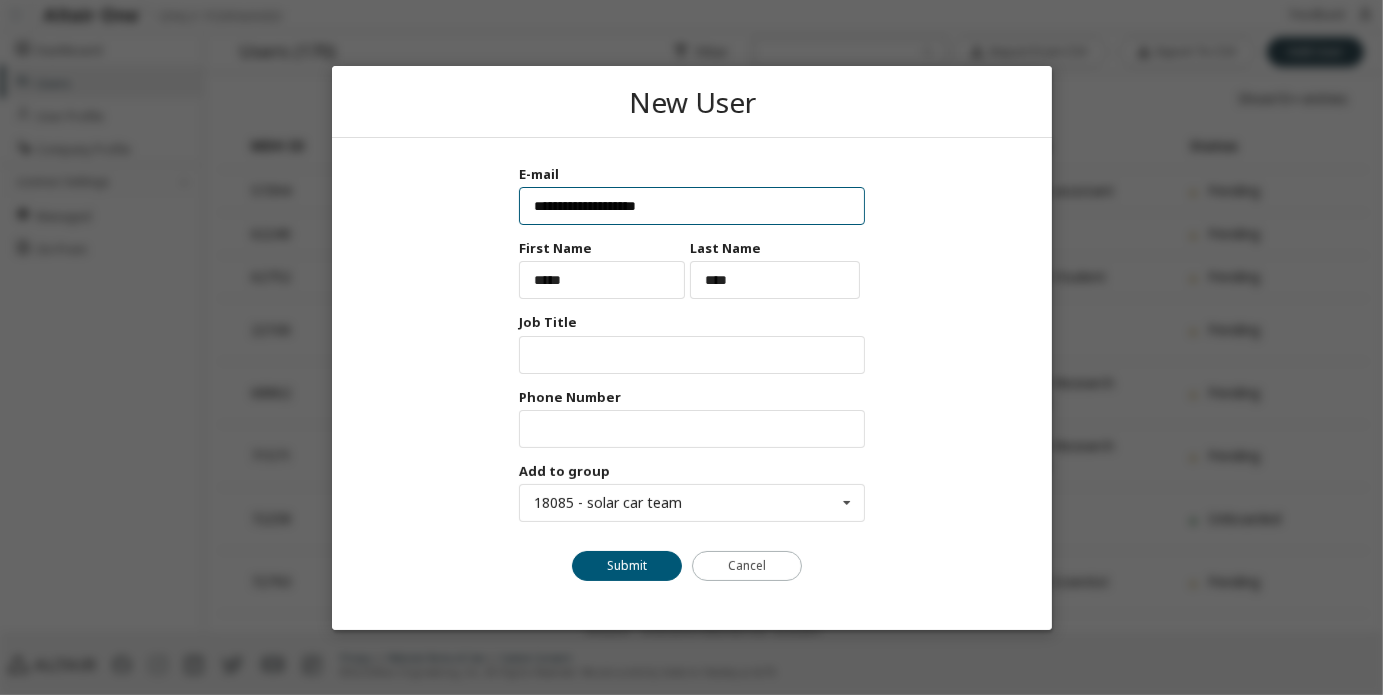 type on "**********" 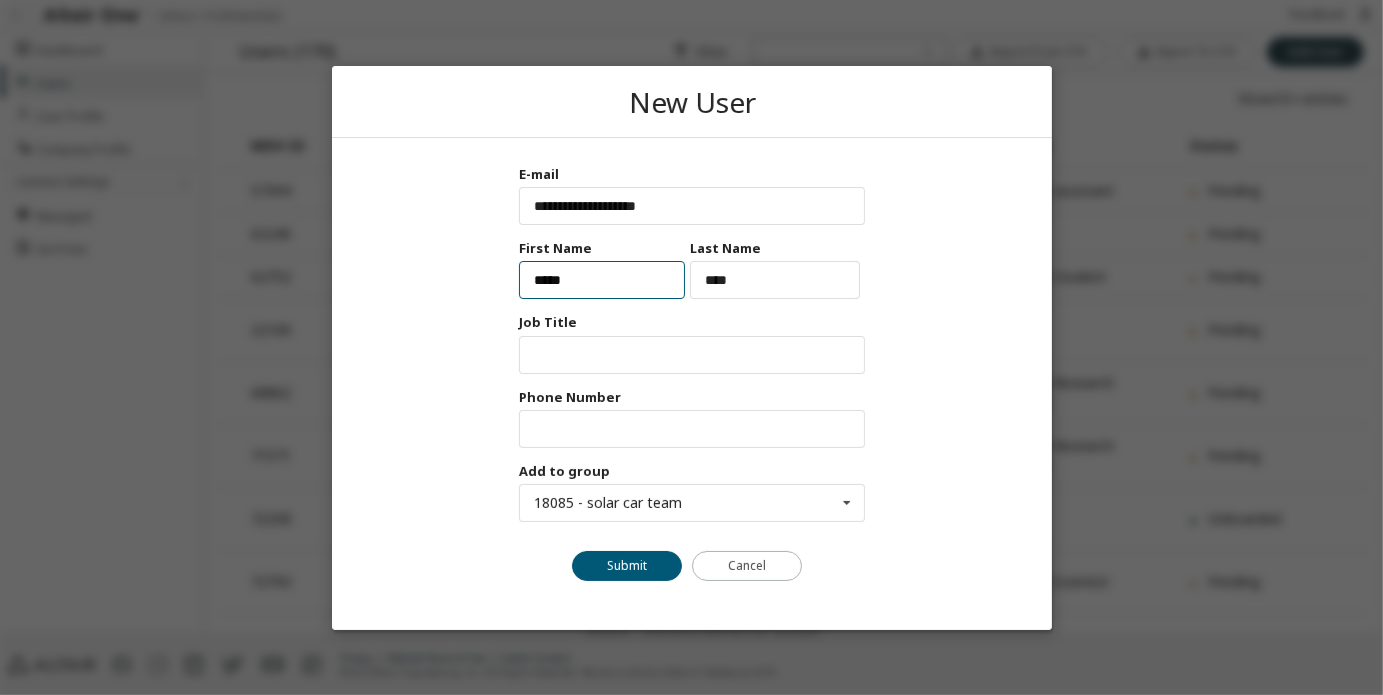 click on "*****" at bounding box center (601, 280) 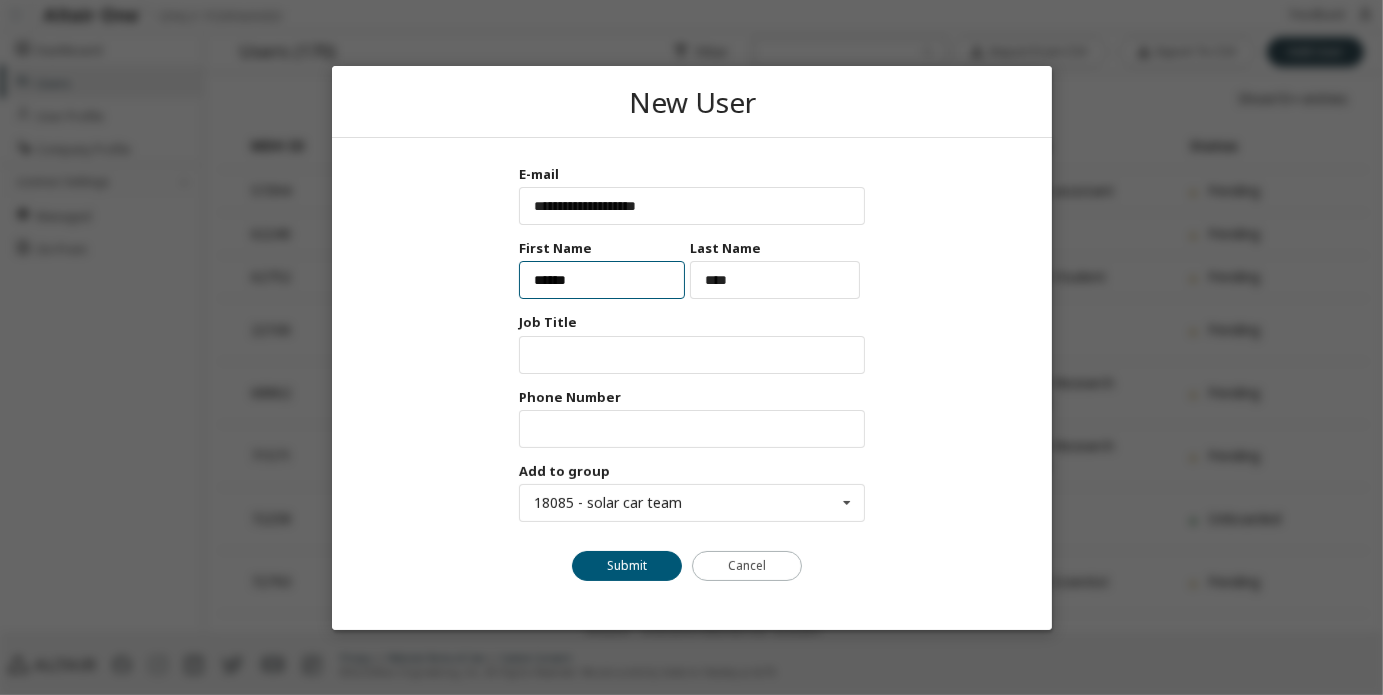type on "*****" 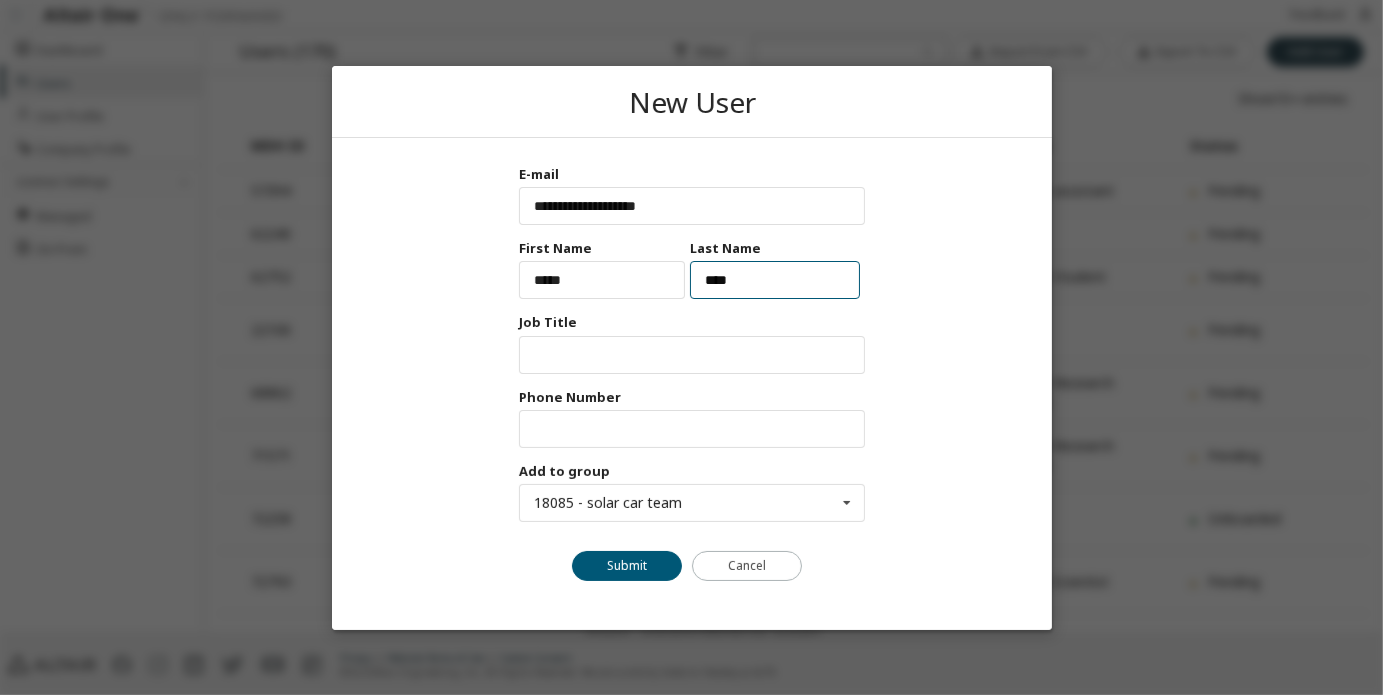 click on "****" at bounding box center [775, 280] 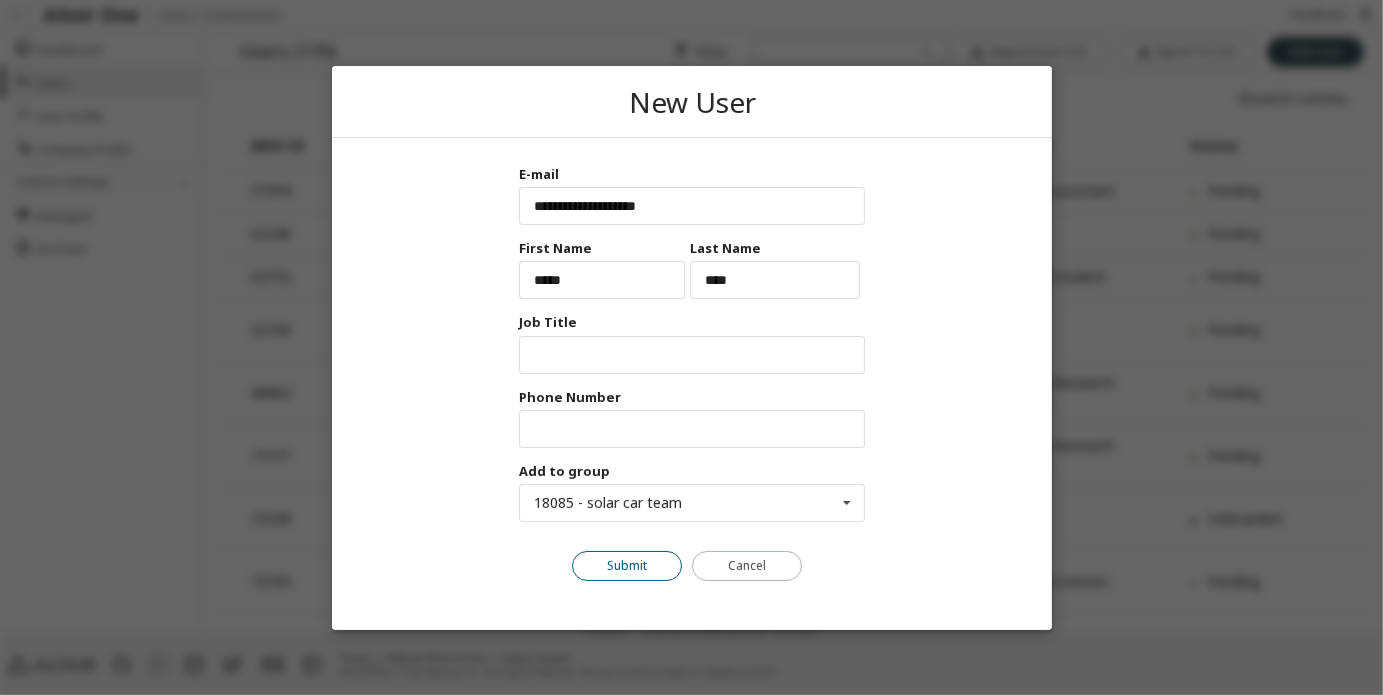 click on "Submit" at bounding box center [627, 565] 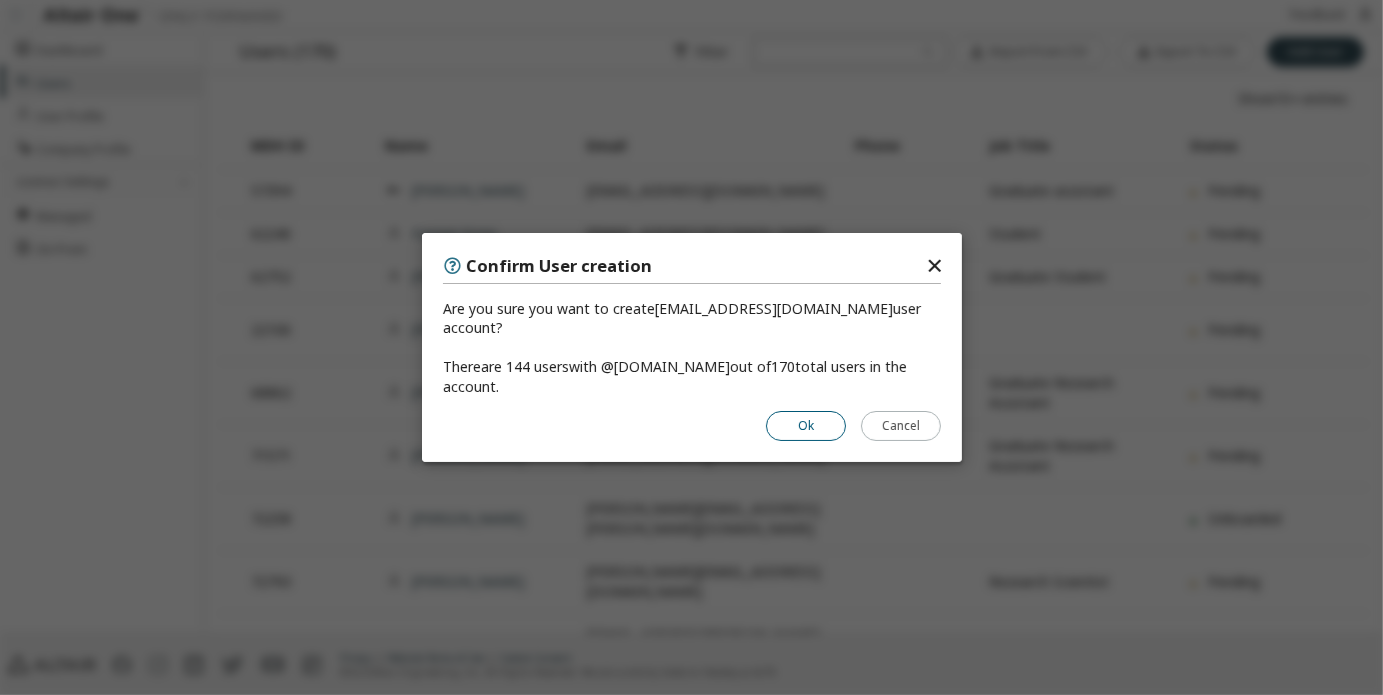 click on "Ok" at bounding box center (806, 426) 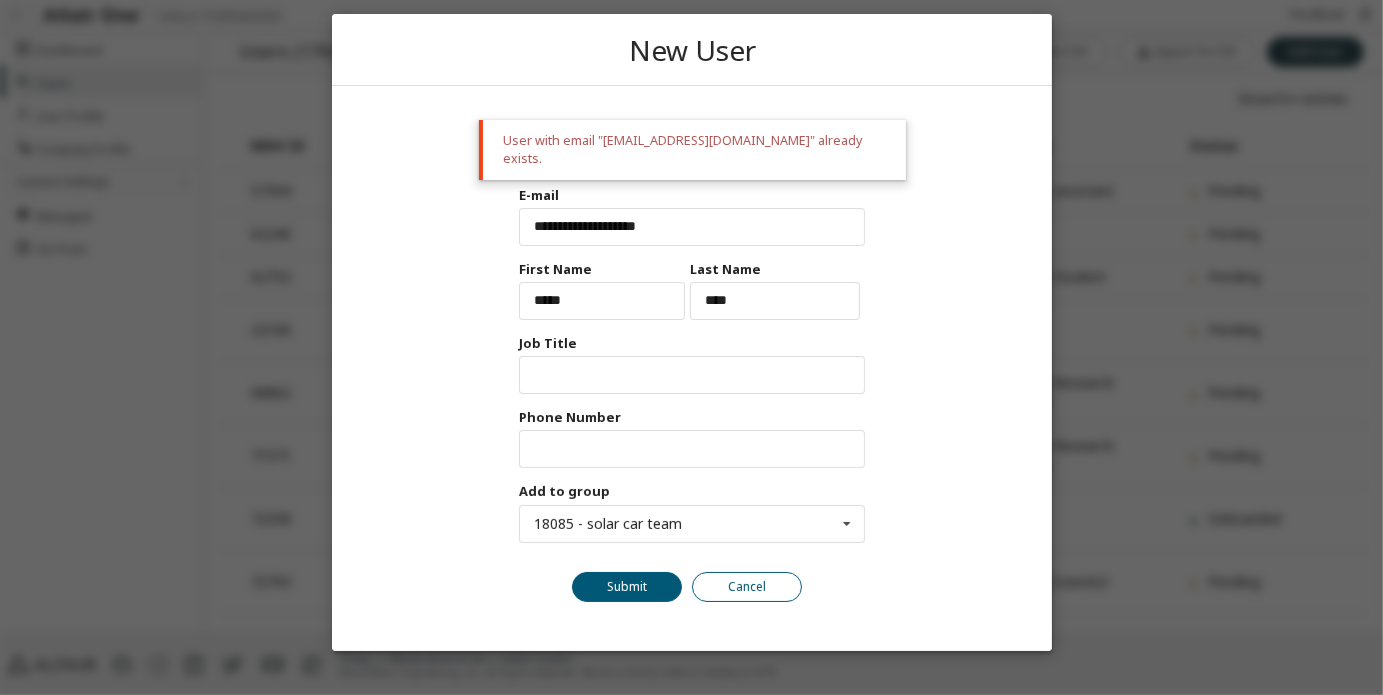 click on "Cancel" at bounding box center [747, 587] 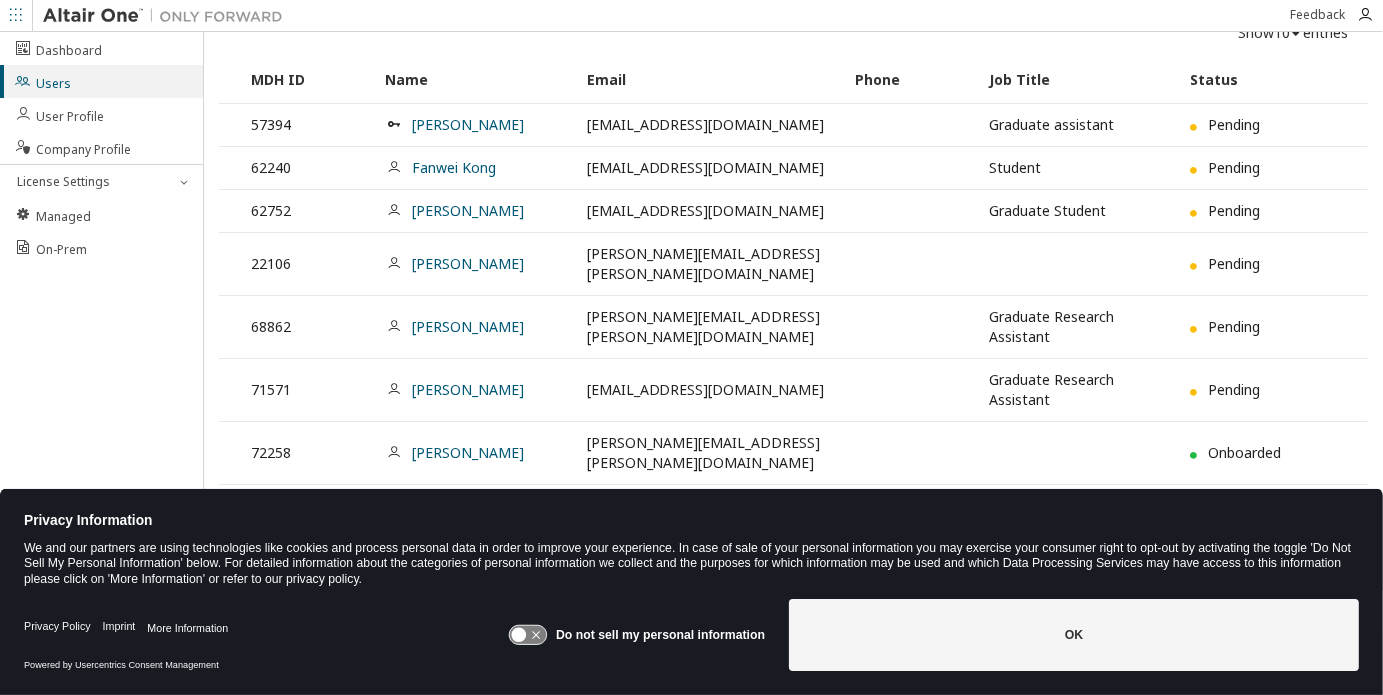 scroll, scrollTop: 0, scrollLeft: 0, axis: both 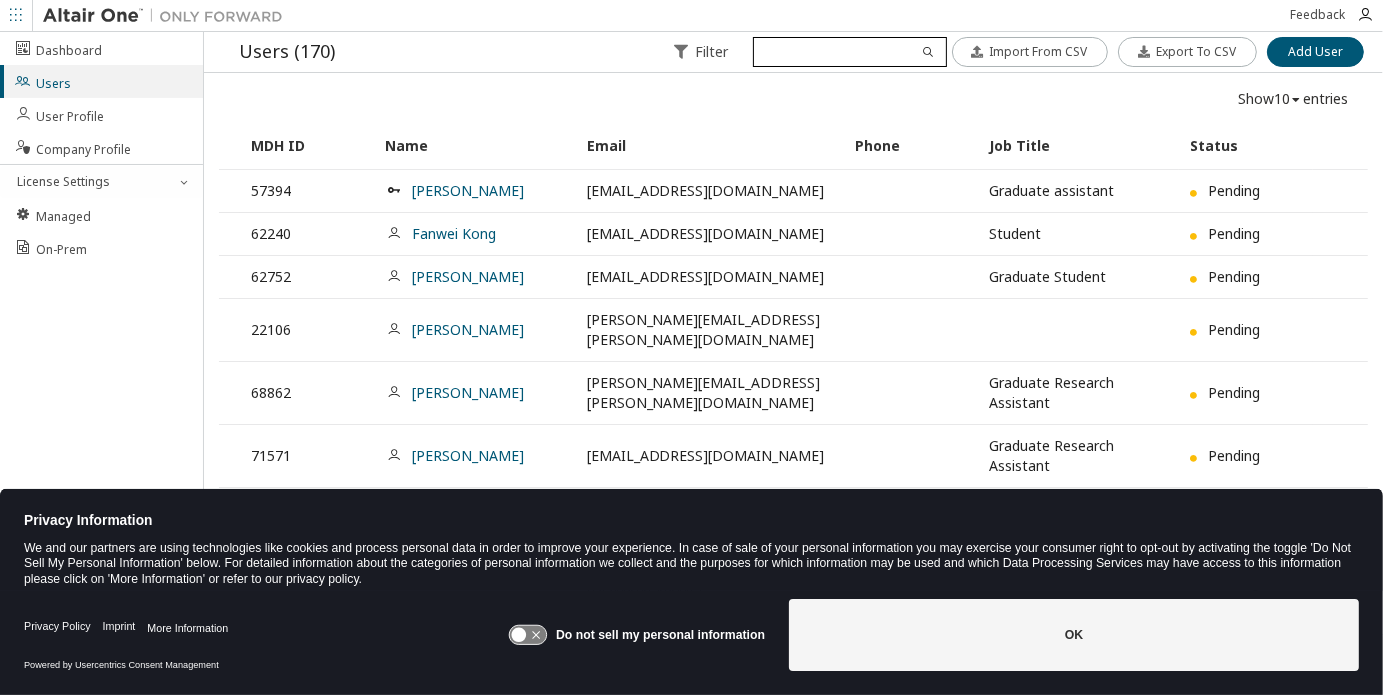 click at bounding box center [849, 52] 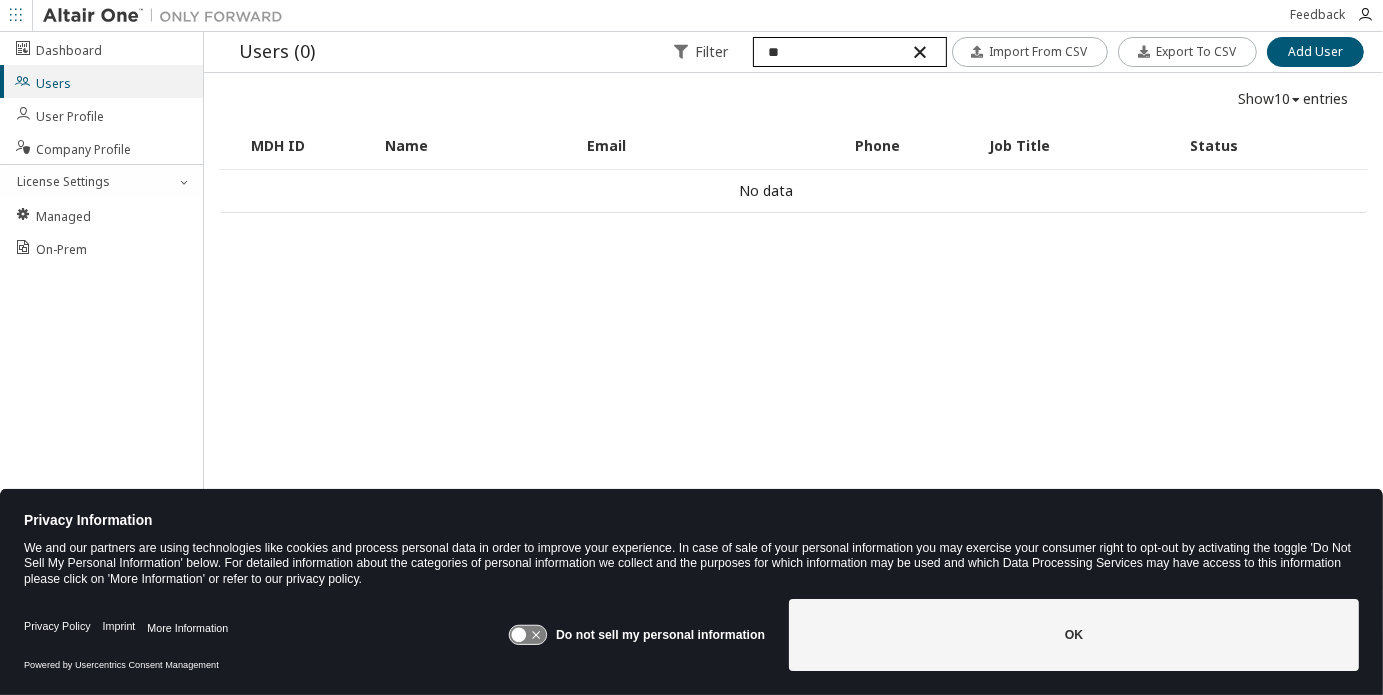 type on "*" 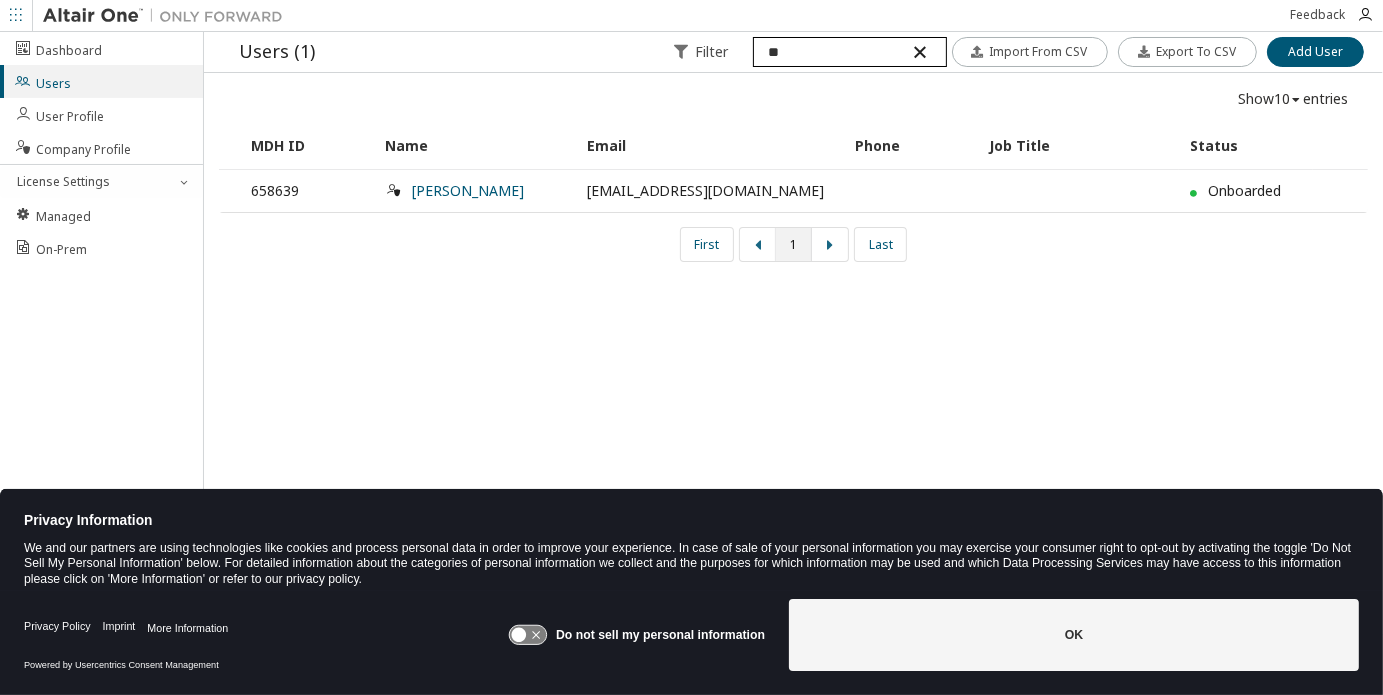 type on "*" 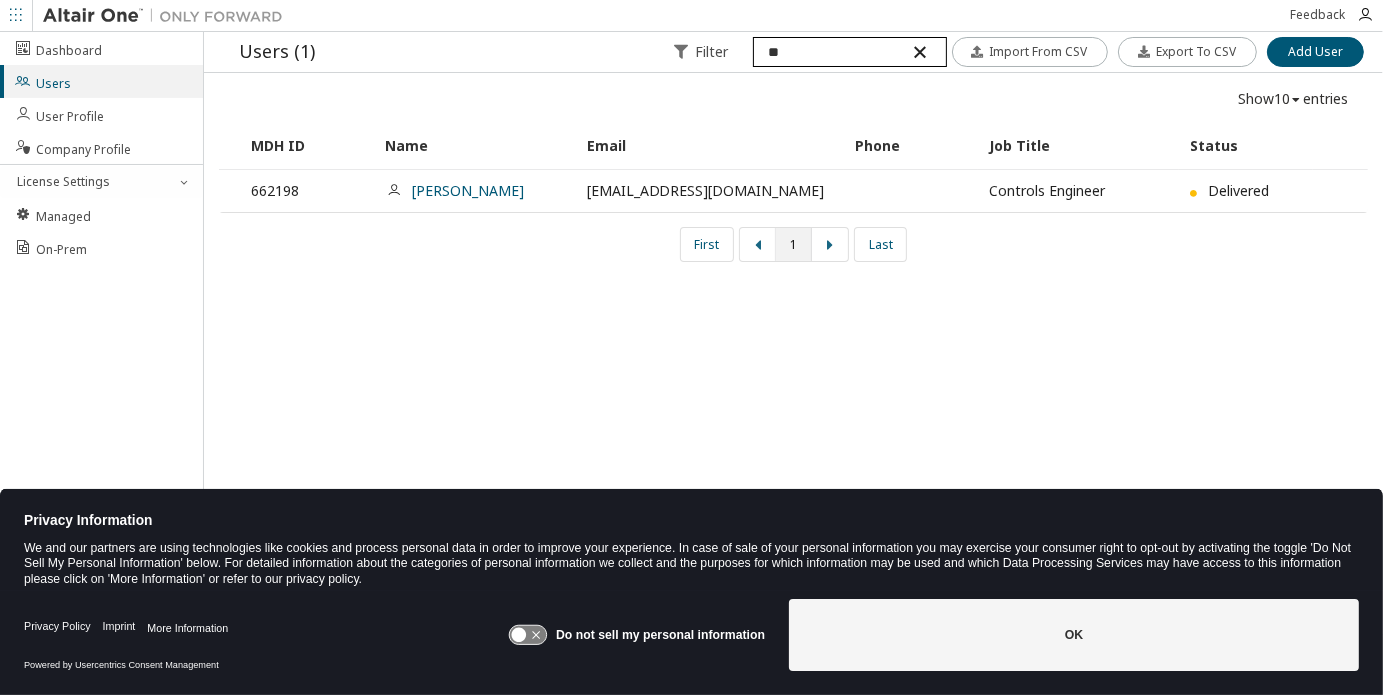 type on "*" 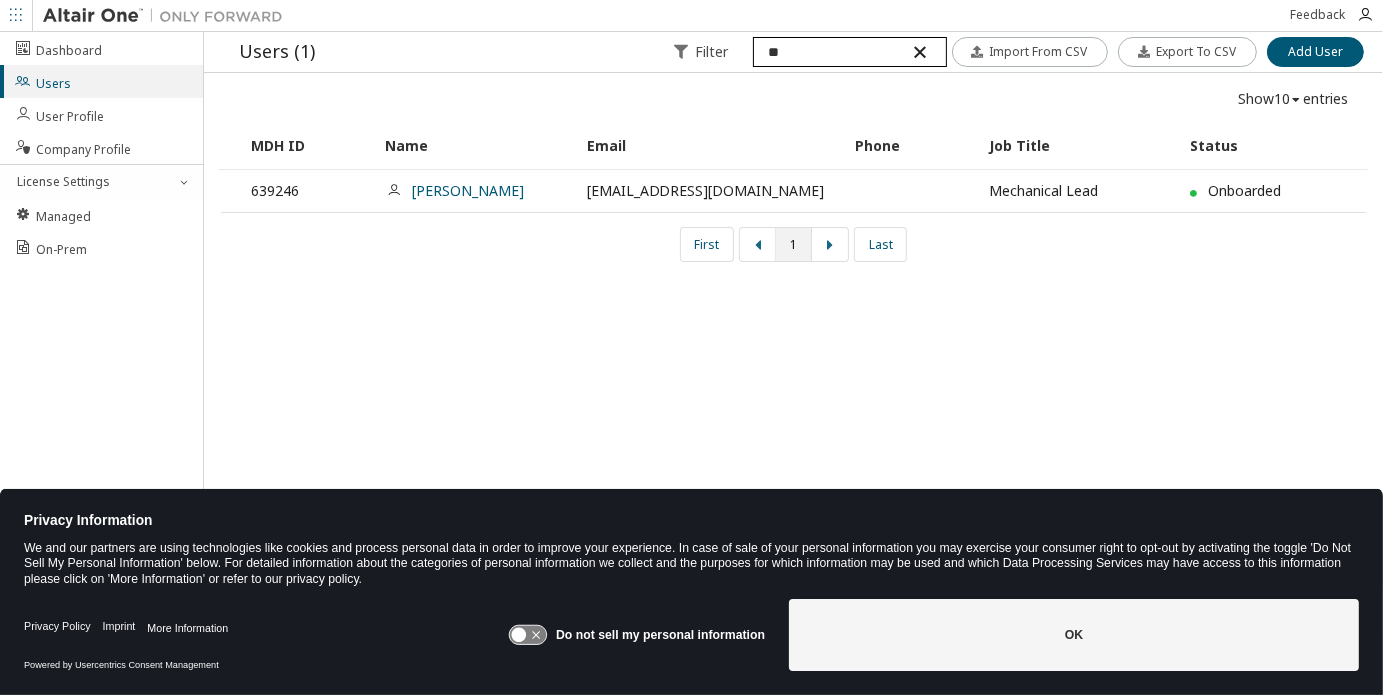 type on "*" 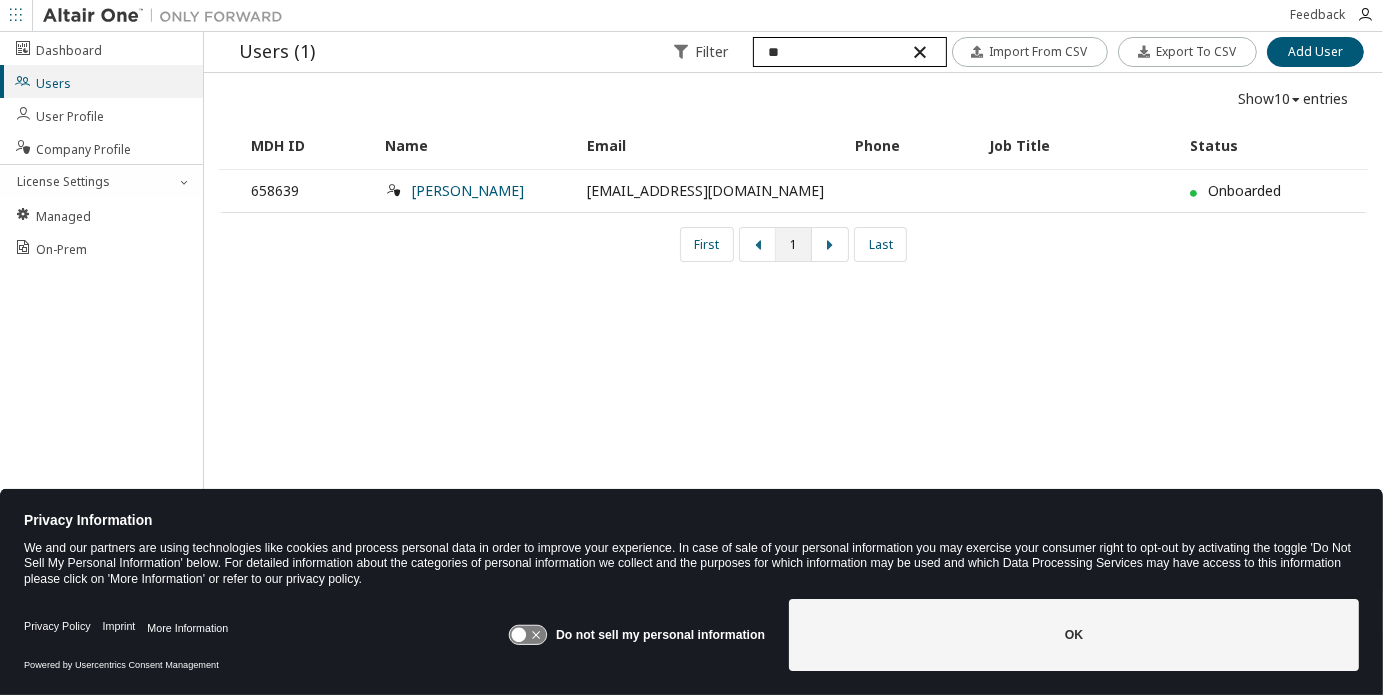 type on "*" 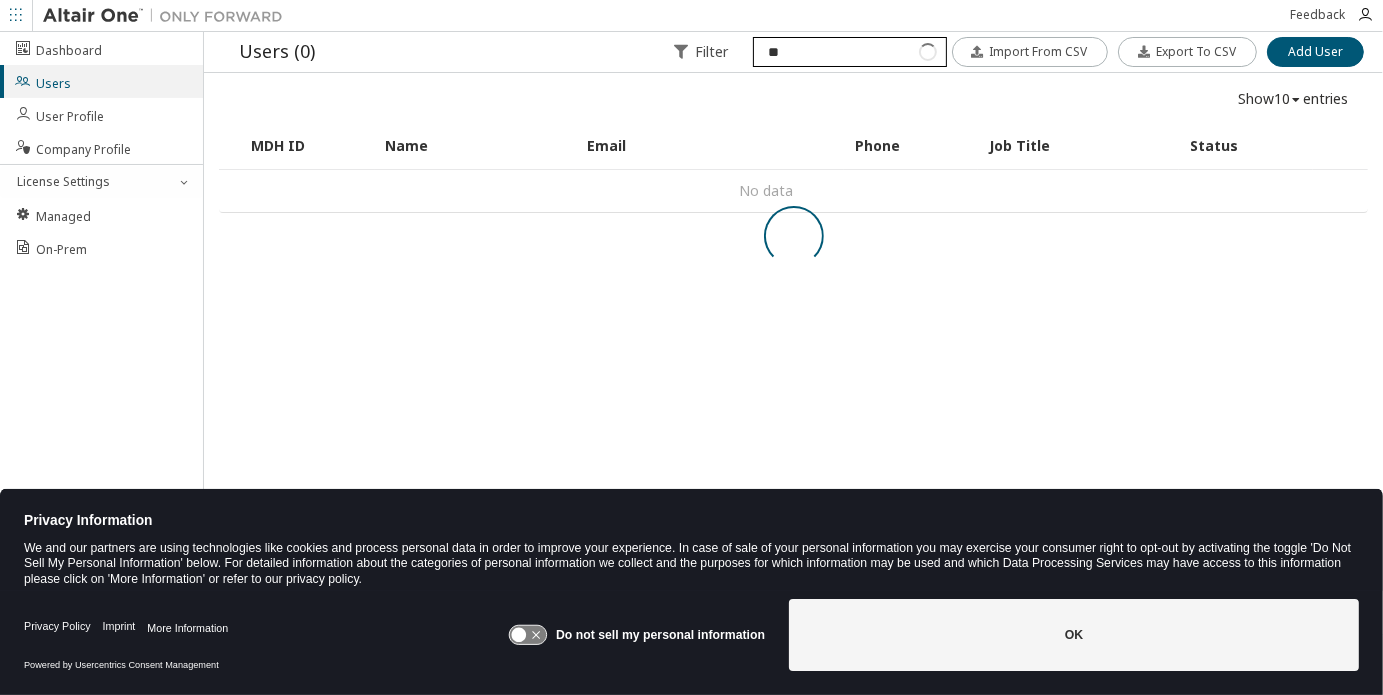 type on "*" 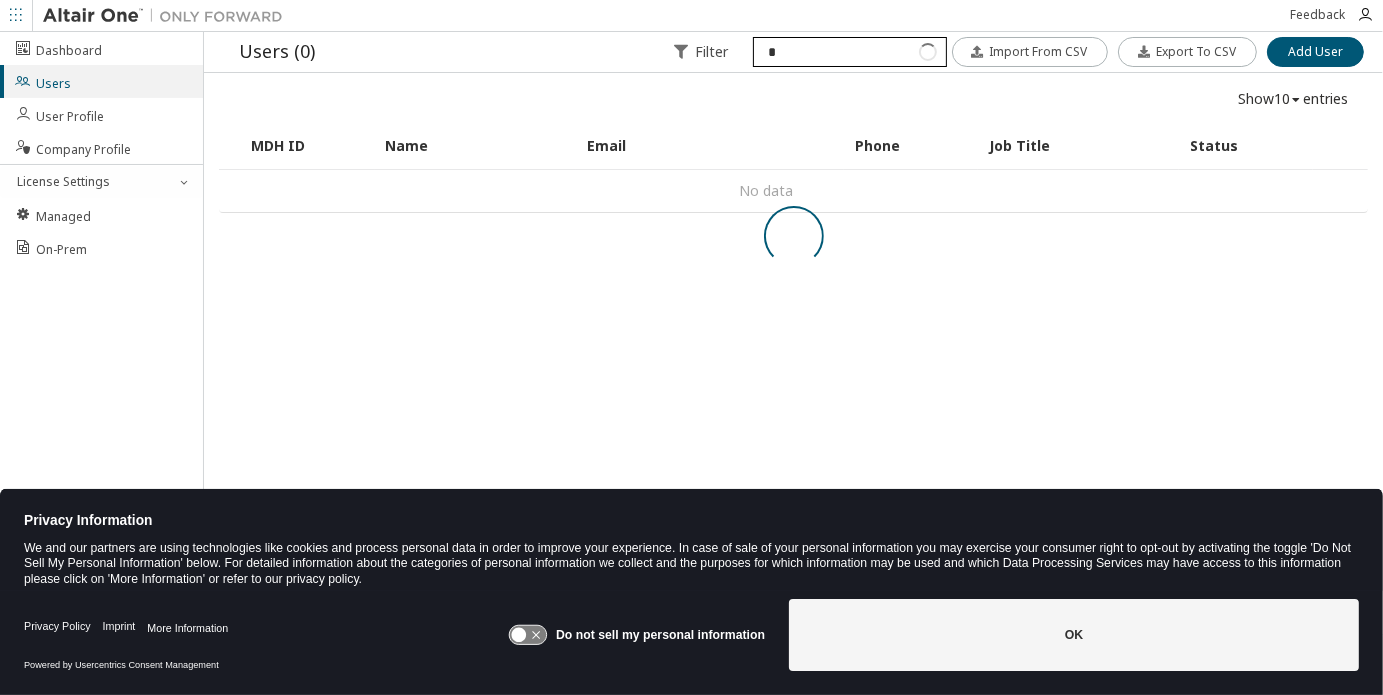 type 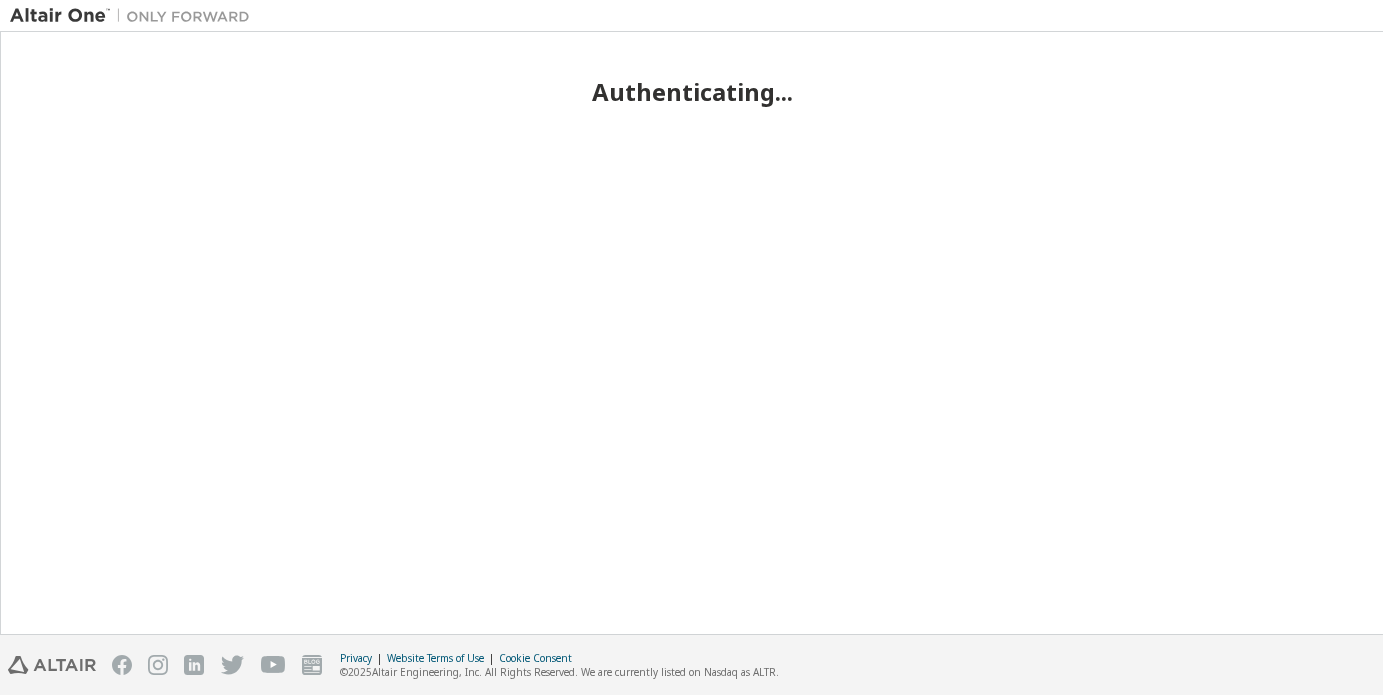 scroll, scrollTop: 0, scrollLeft: 0, axis: both 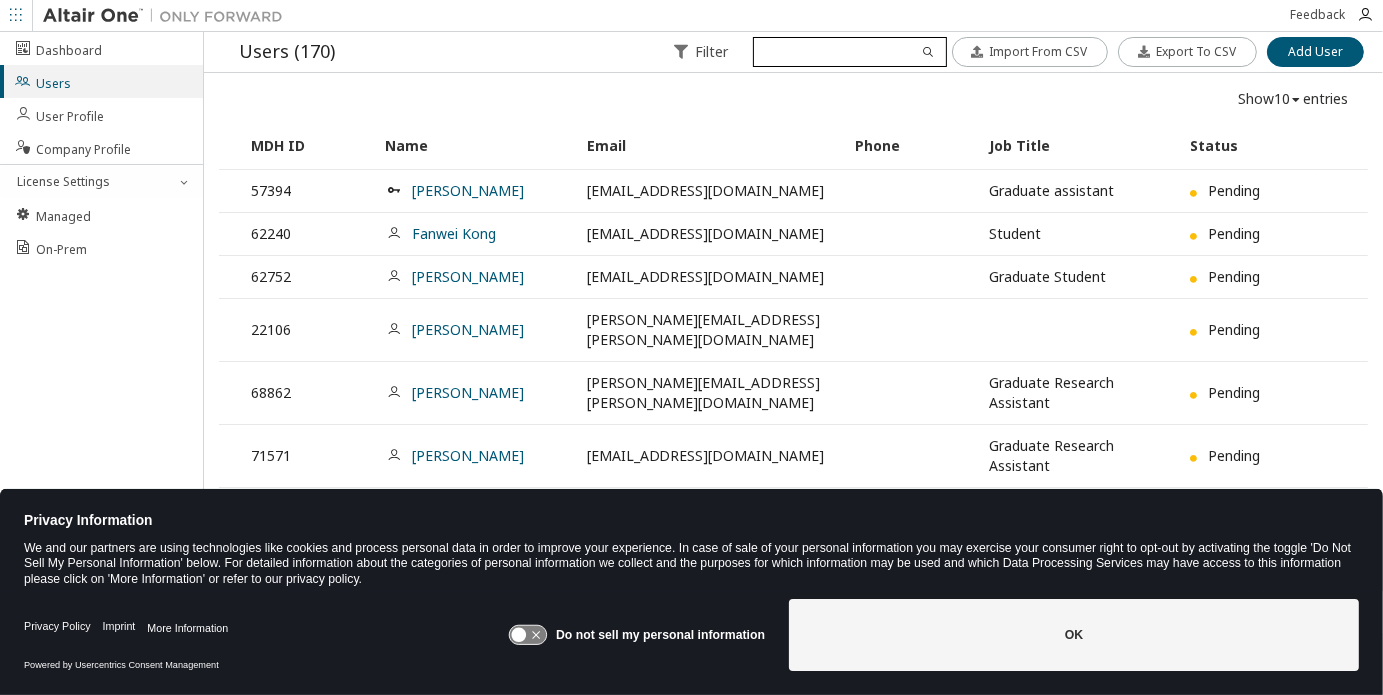 click at bounding box center (849, 52) 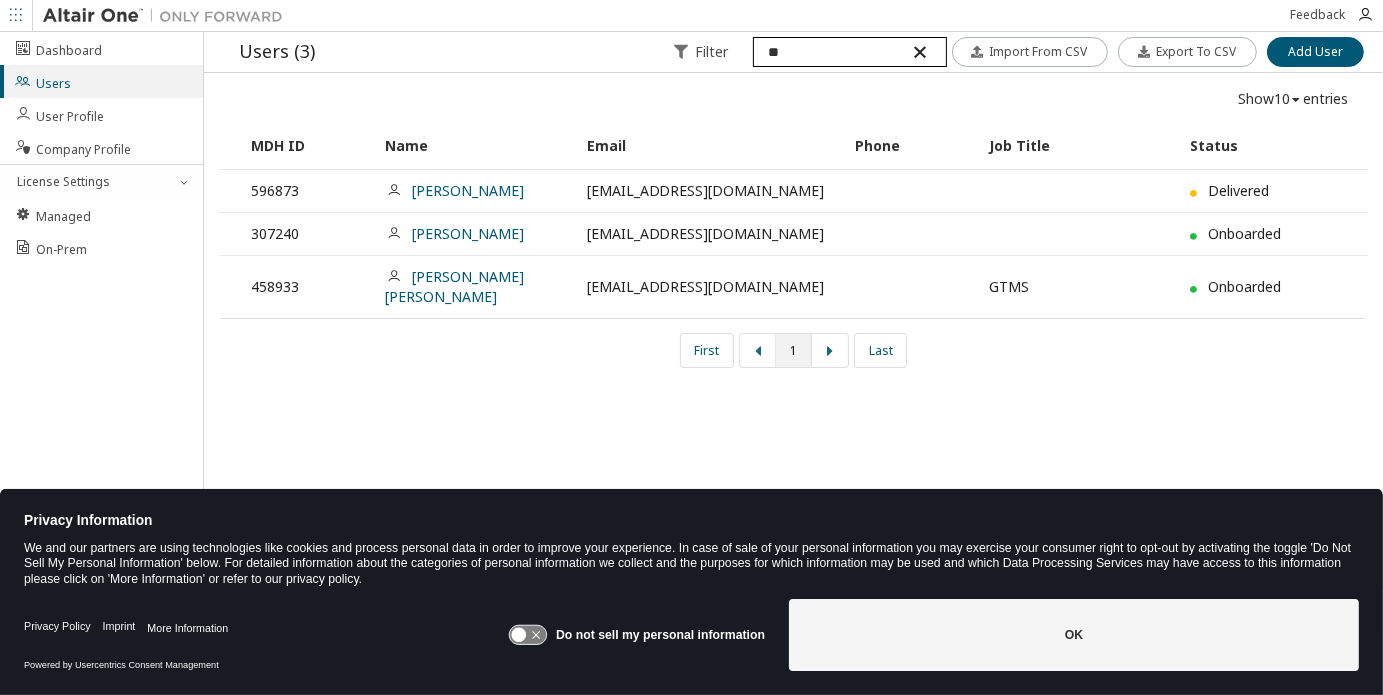 type on "*" 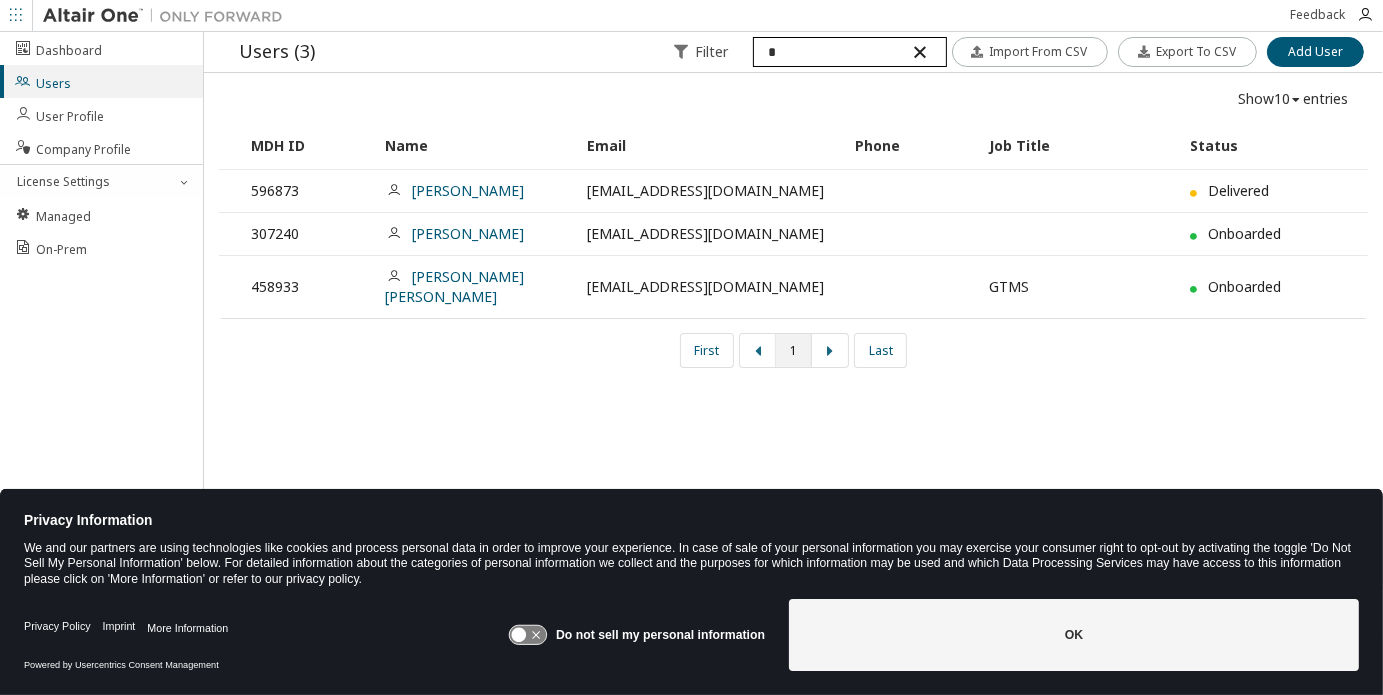 type 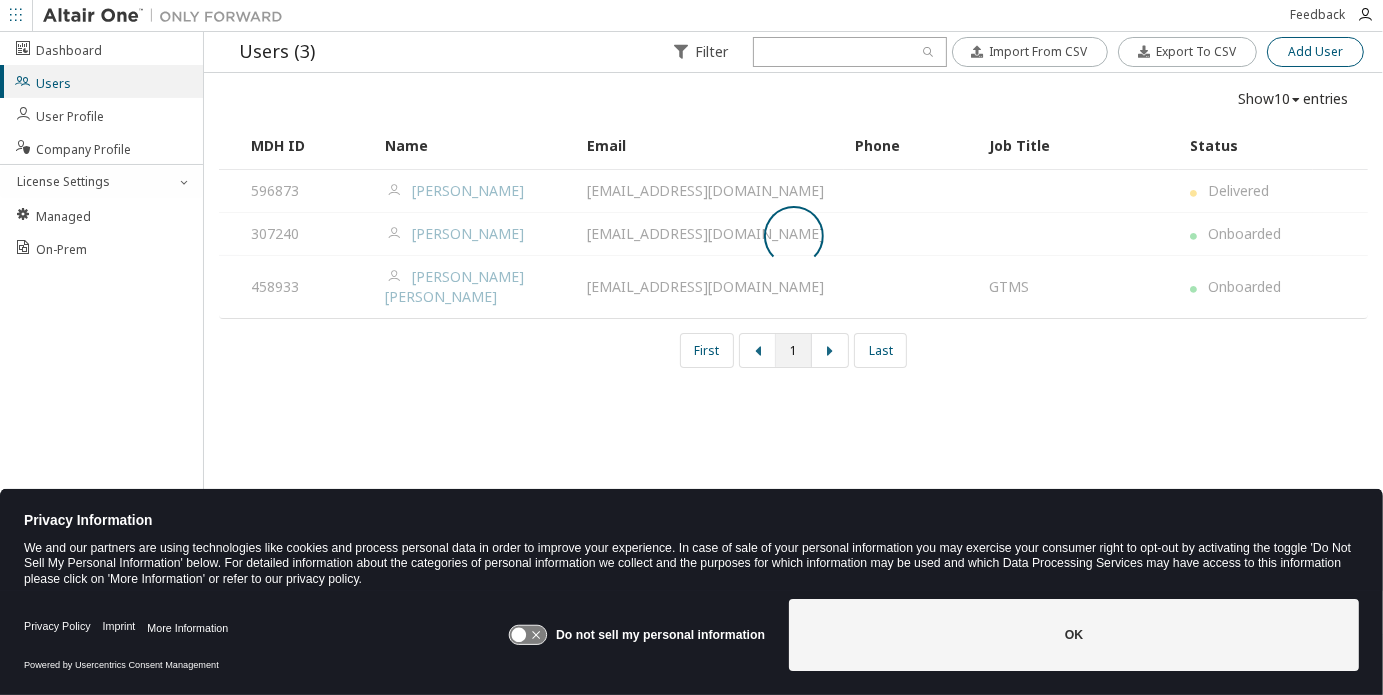 click on "Add User" at bounding box center [1315, 52] 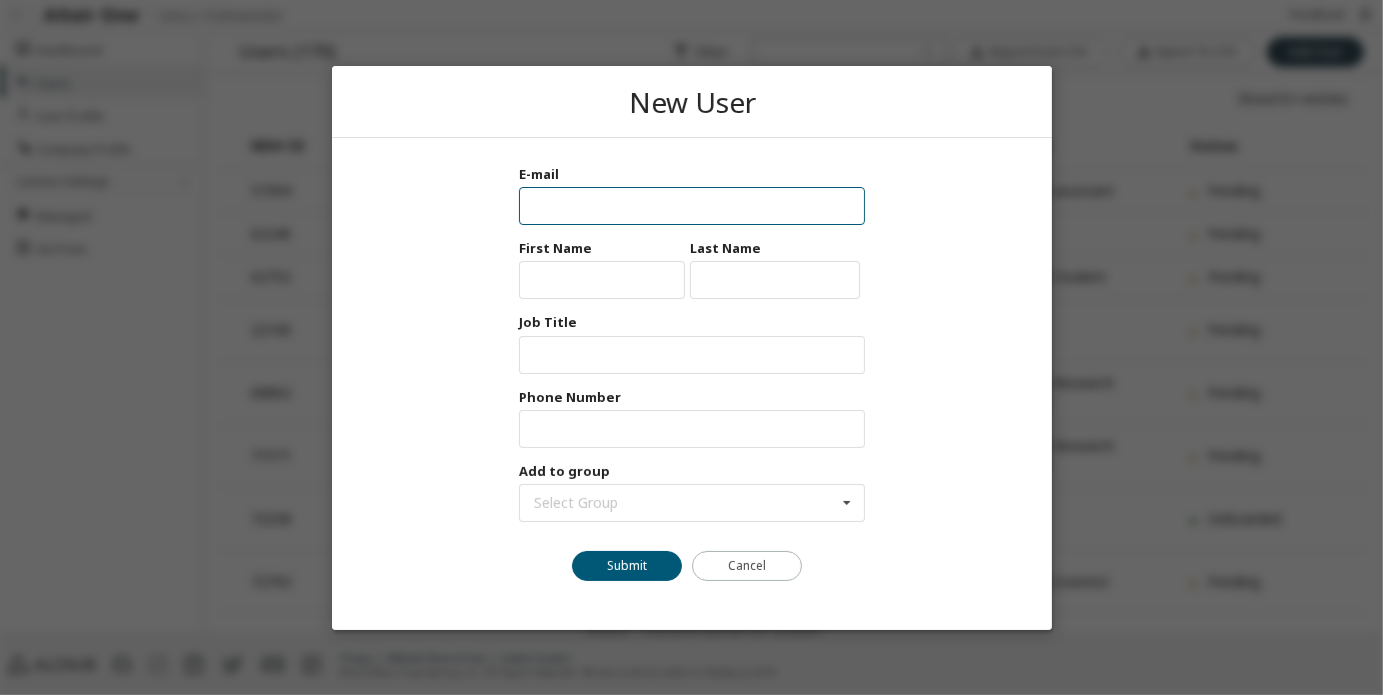 click at bounding box center (691, 206) 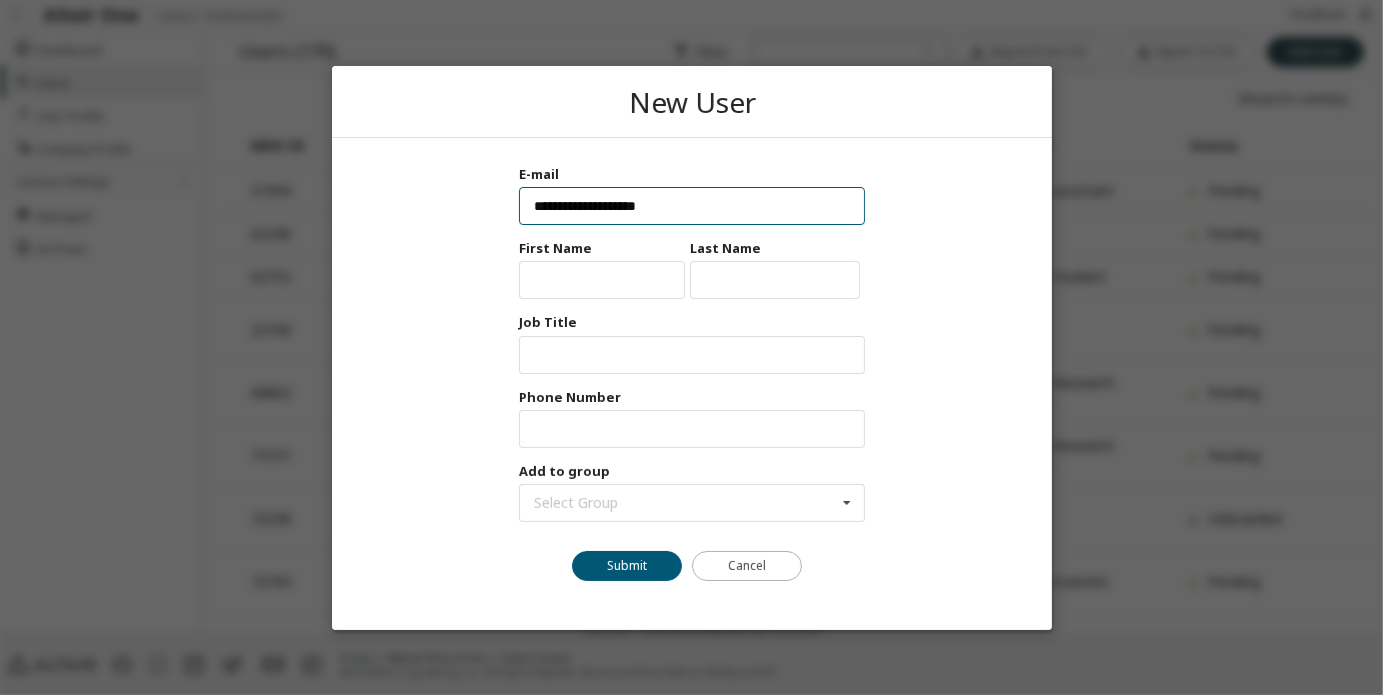 type on "**********" 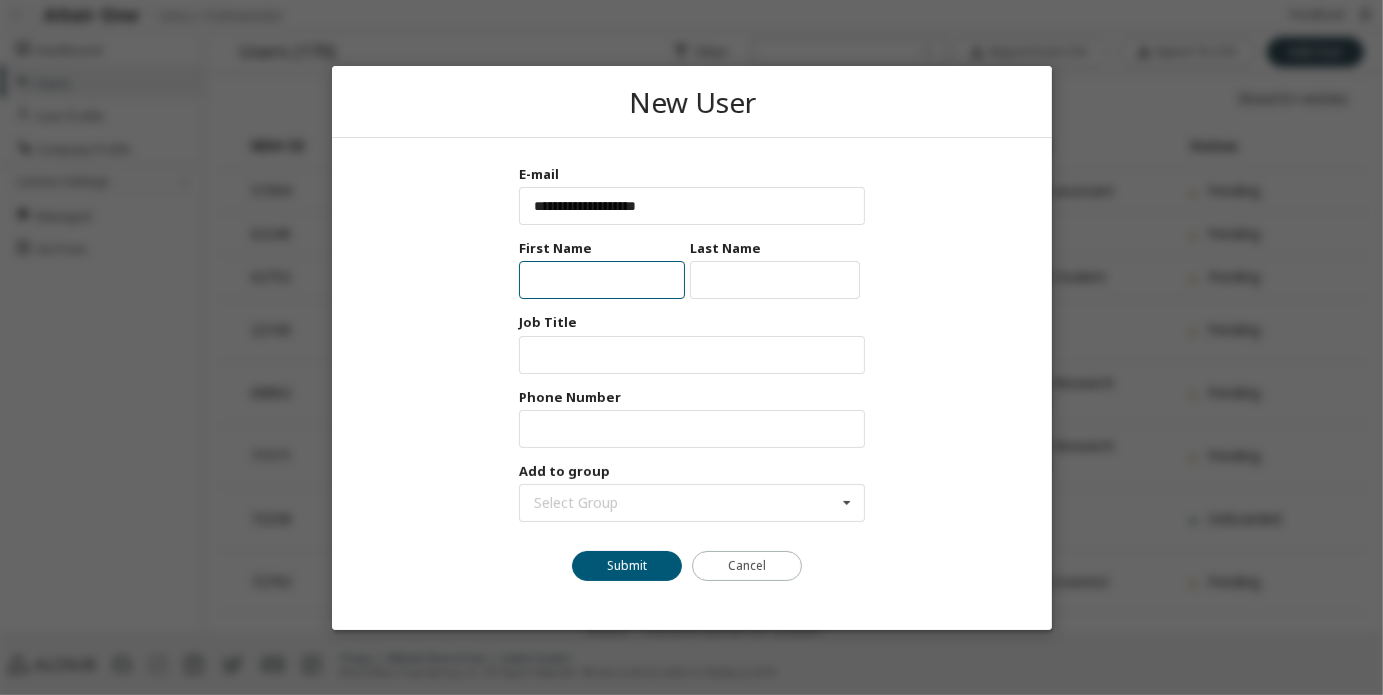 click at bounding box center [601, 280] 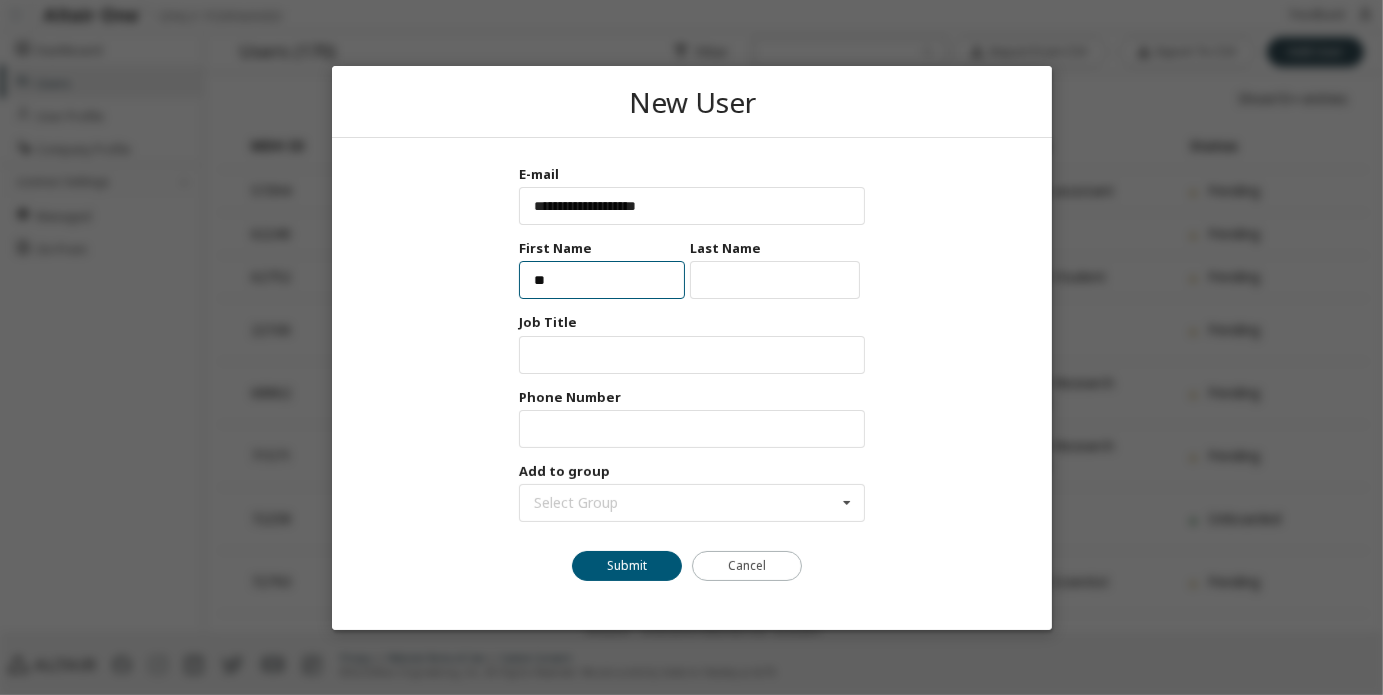 type on "*****" 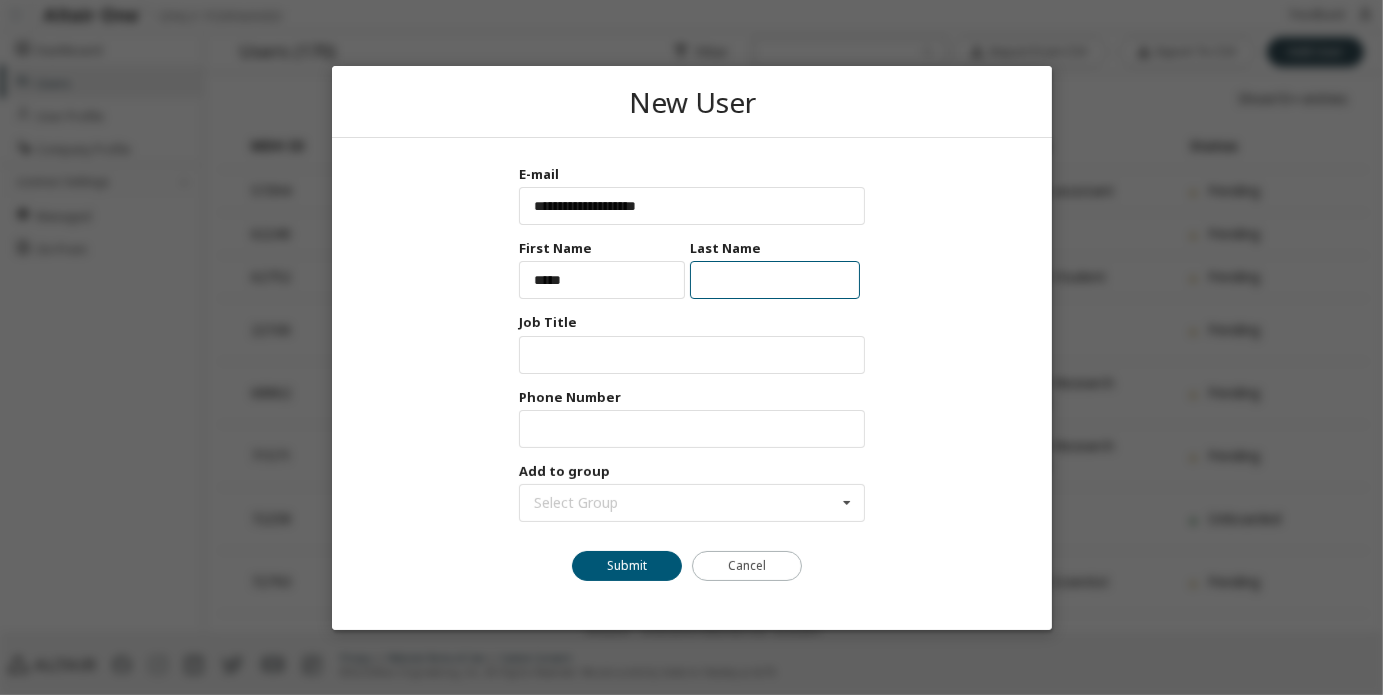 click at bounding box center (775, 280) 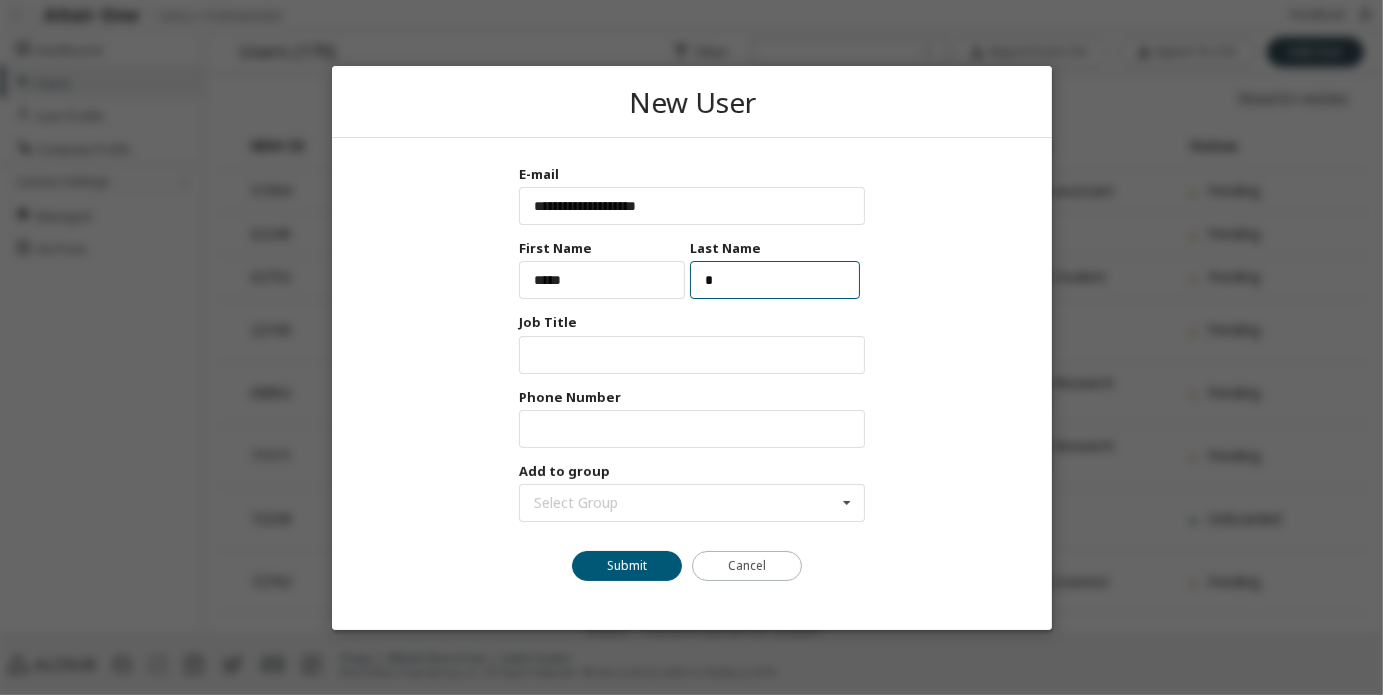 type on "****" 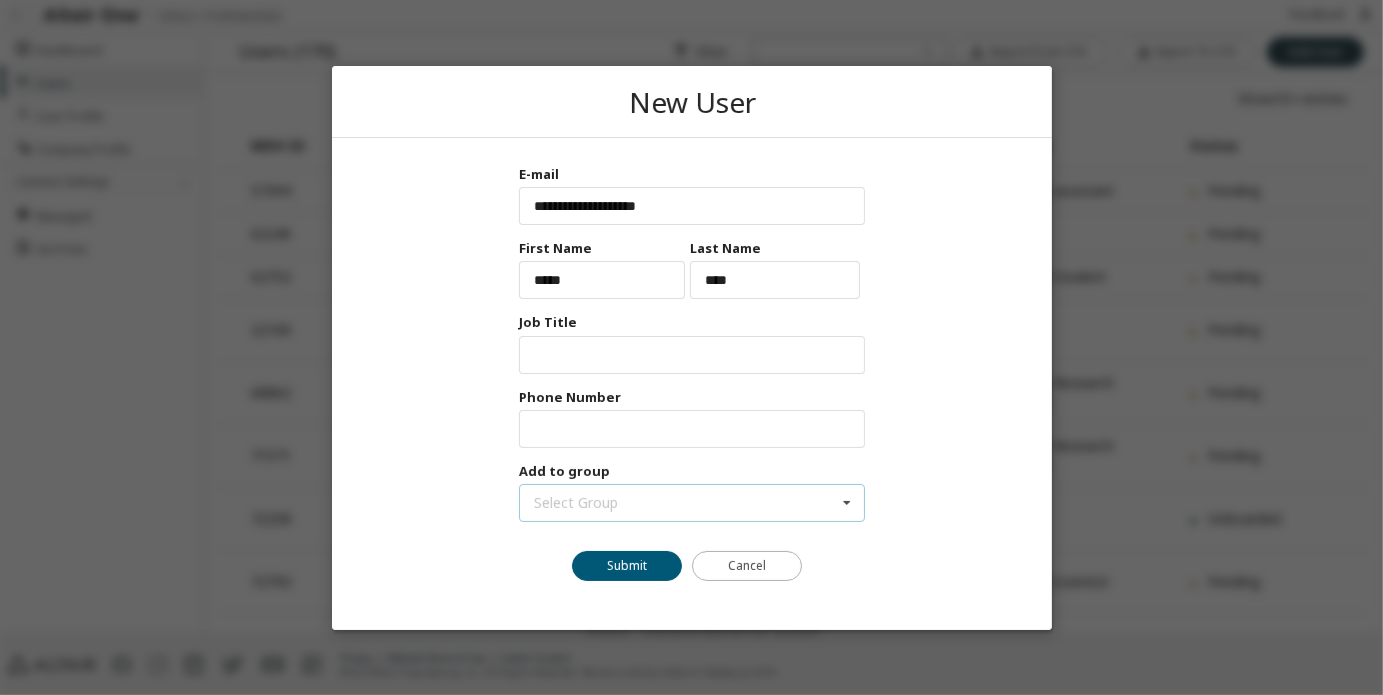 click on "Select Group (No Group) 3343 - EcoCAR EV Challenge  4673 - FSAE Team  17630 - Georgia Tech Supersonics Club  18085 - solar car team  18236 - Aerospace Systems Design Laboratory (ASDL)  18569 - Wreck Racing" at bounding box center [691, 502] 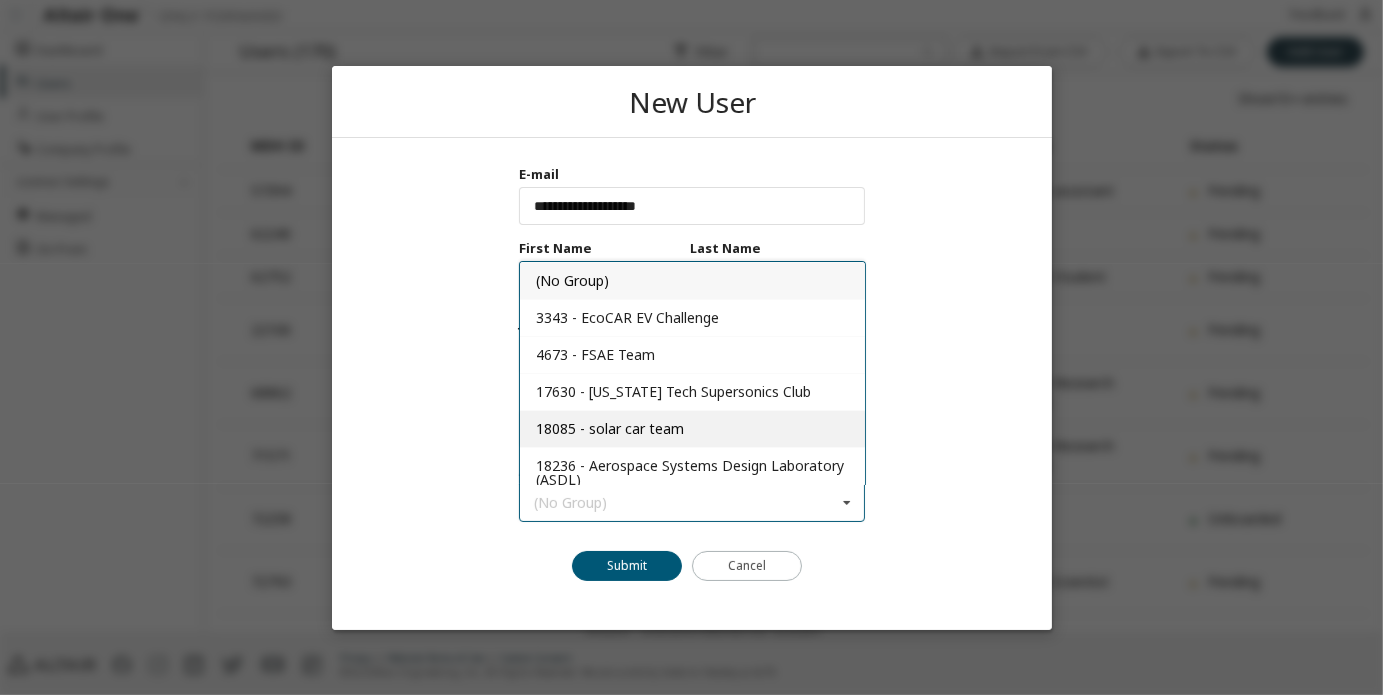 click on "18085 - solar car team" at bounding box center (609, 427) 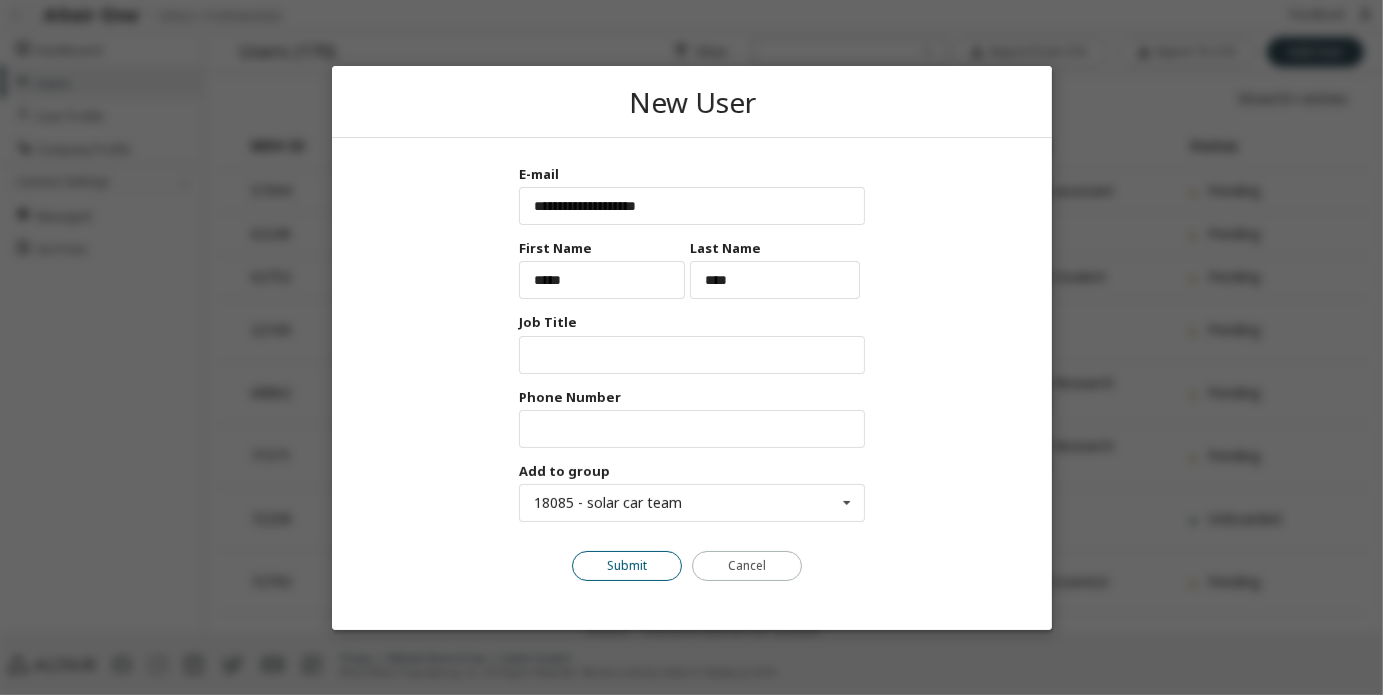 click on "Submit" at bounding box center [627, 565] 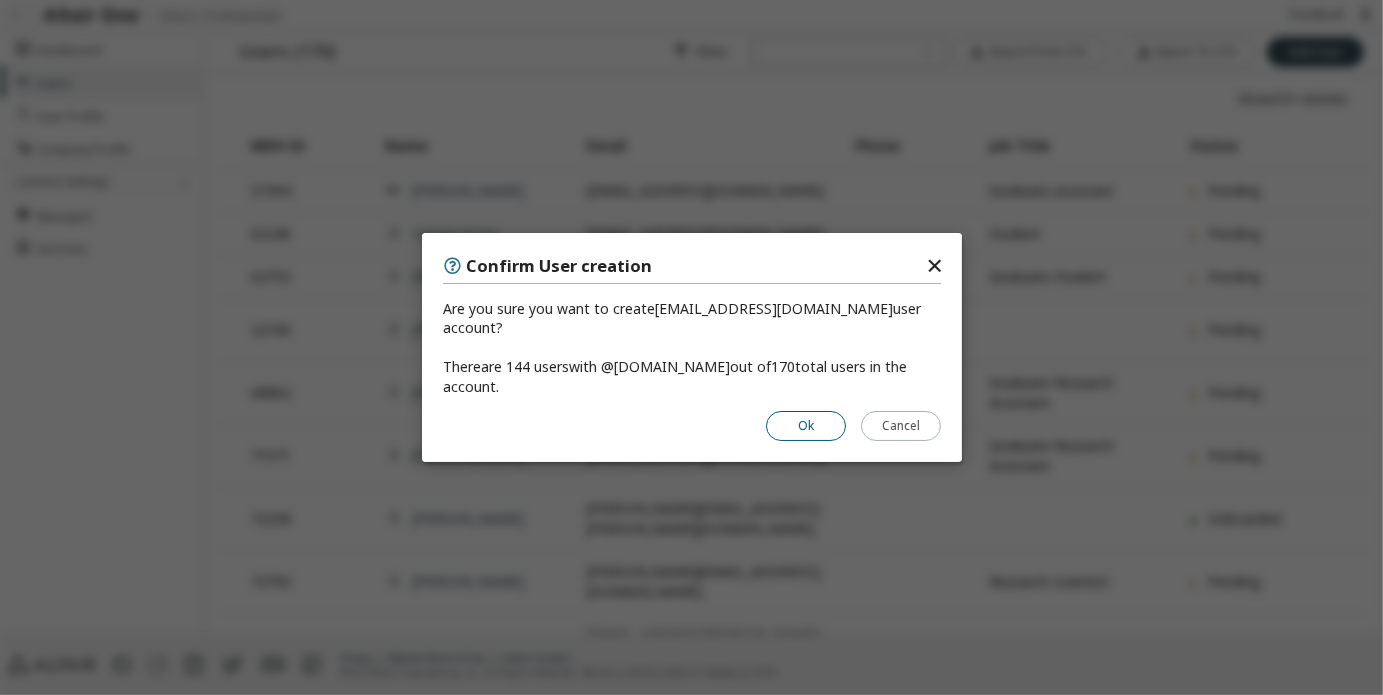 click on "Ok" at bounding box center (806, 426) 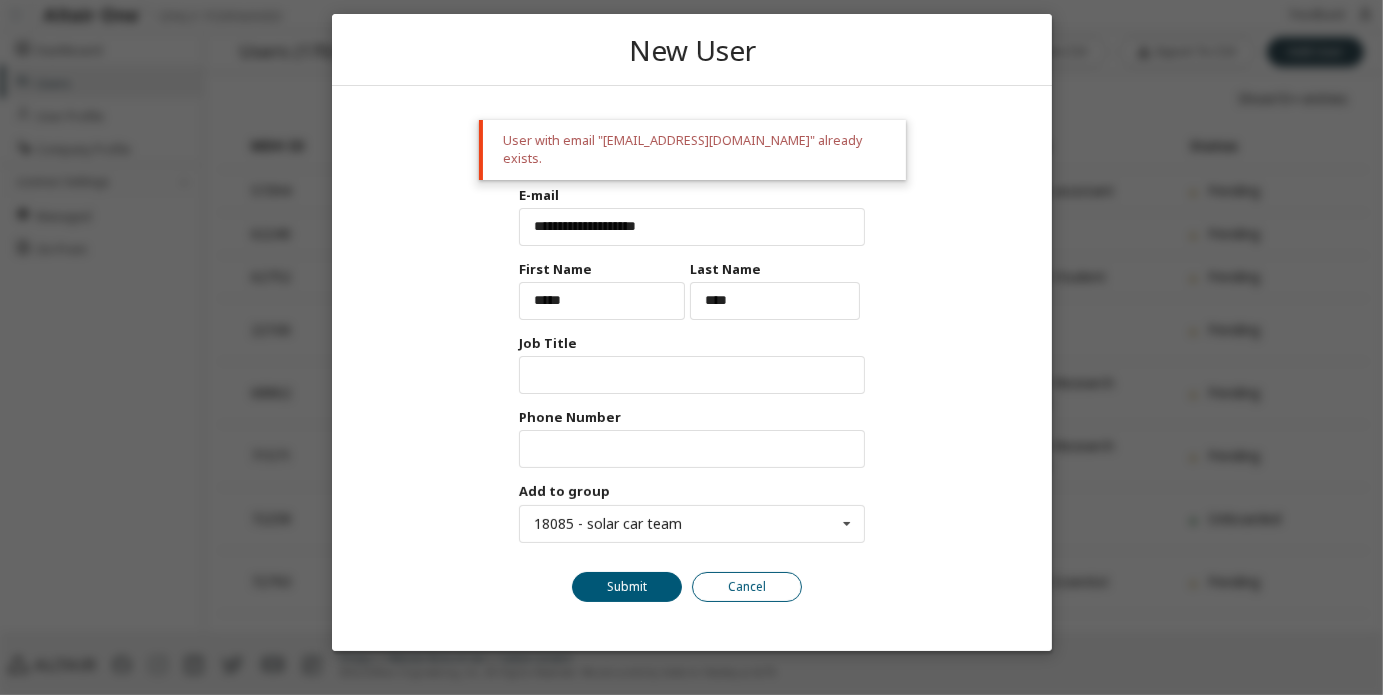 click on "Cancel" at bounding box center (747, 587) 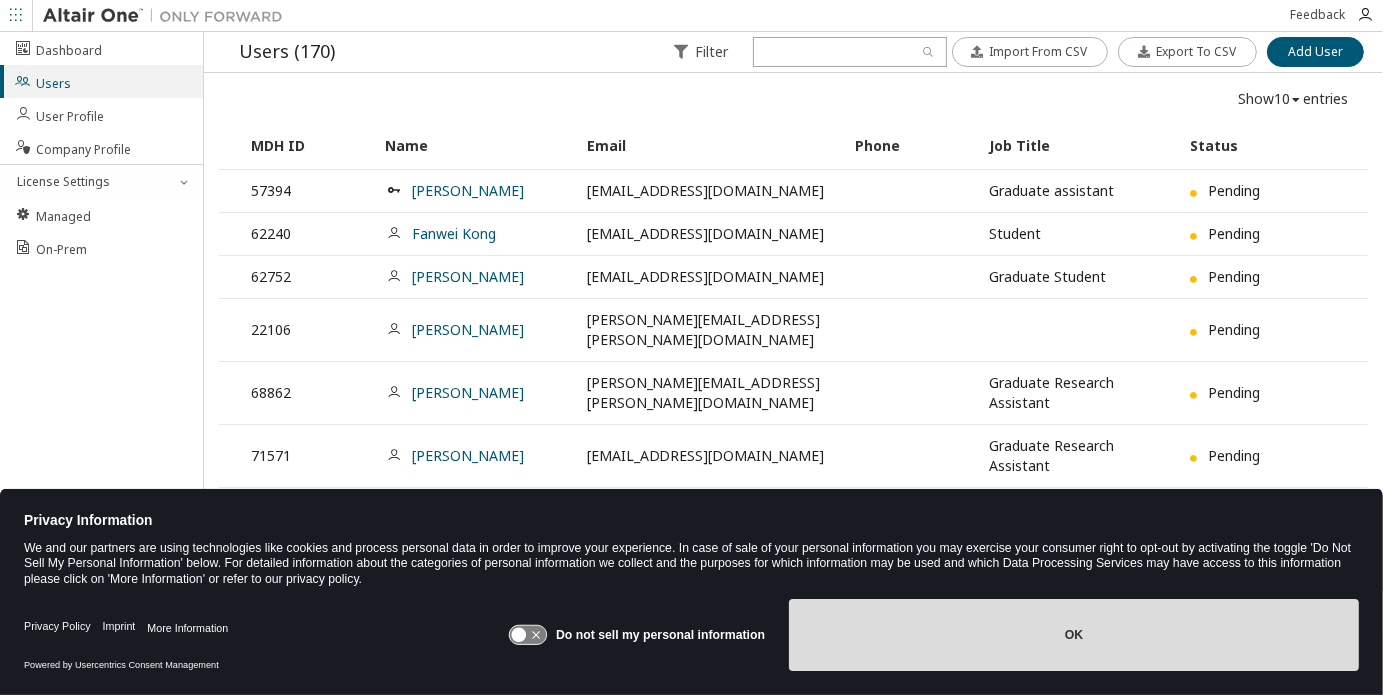 click on "OK" at bounding box center (1074, 635) 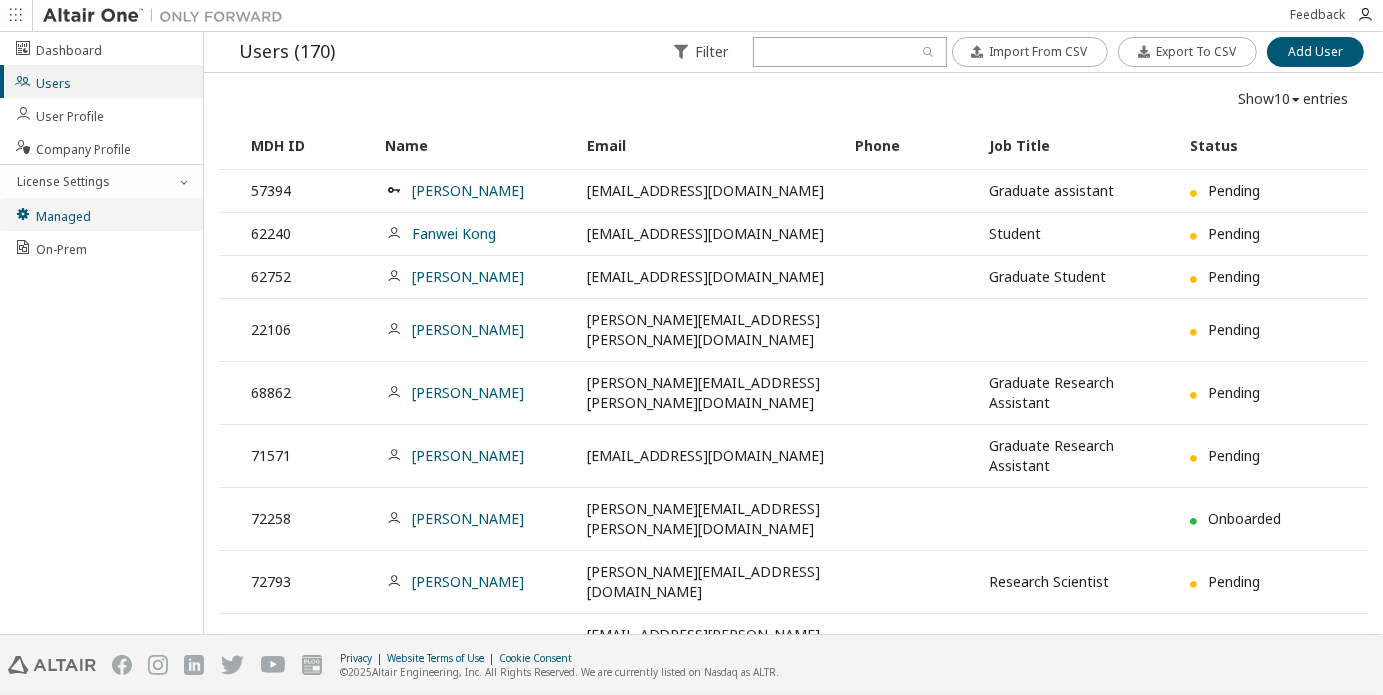 click on "Managed" at bounding box center [101, 214] 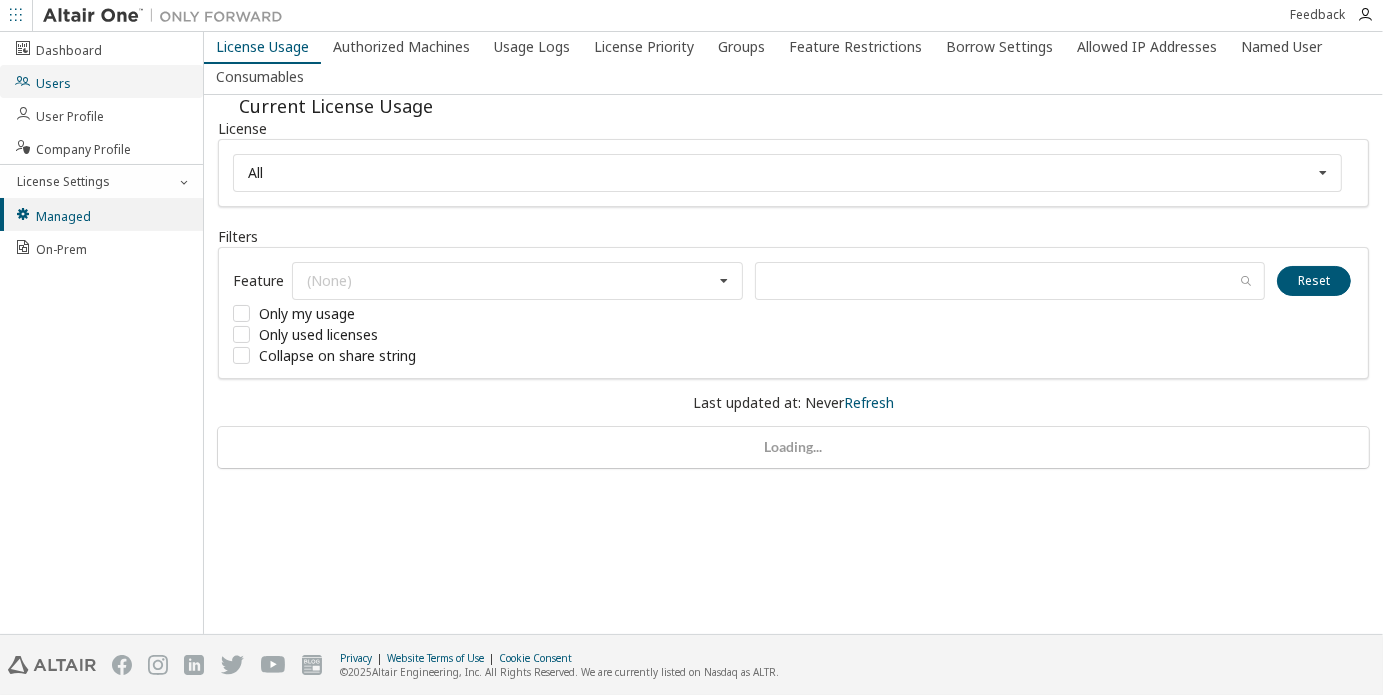 click on "Users" at bounding box center (101, 81) 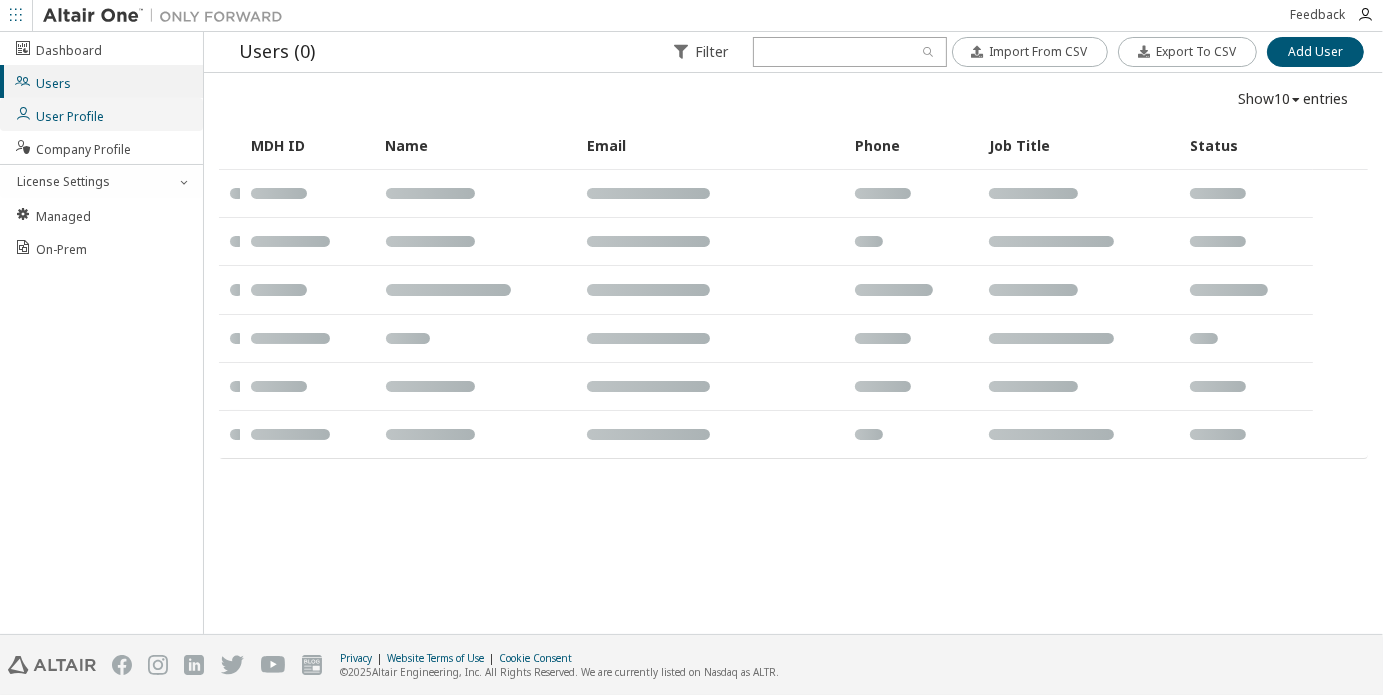 click on "User Profile" at bounding box center [101, 114] 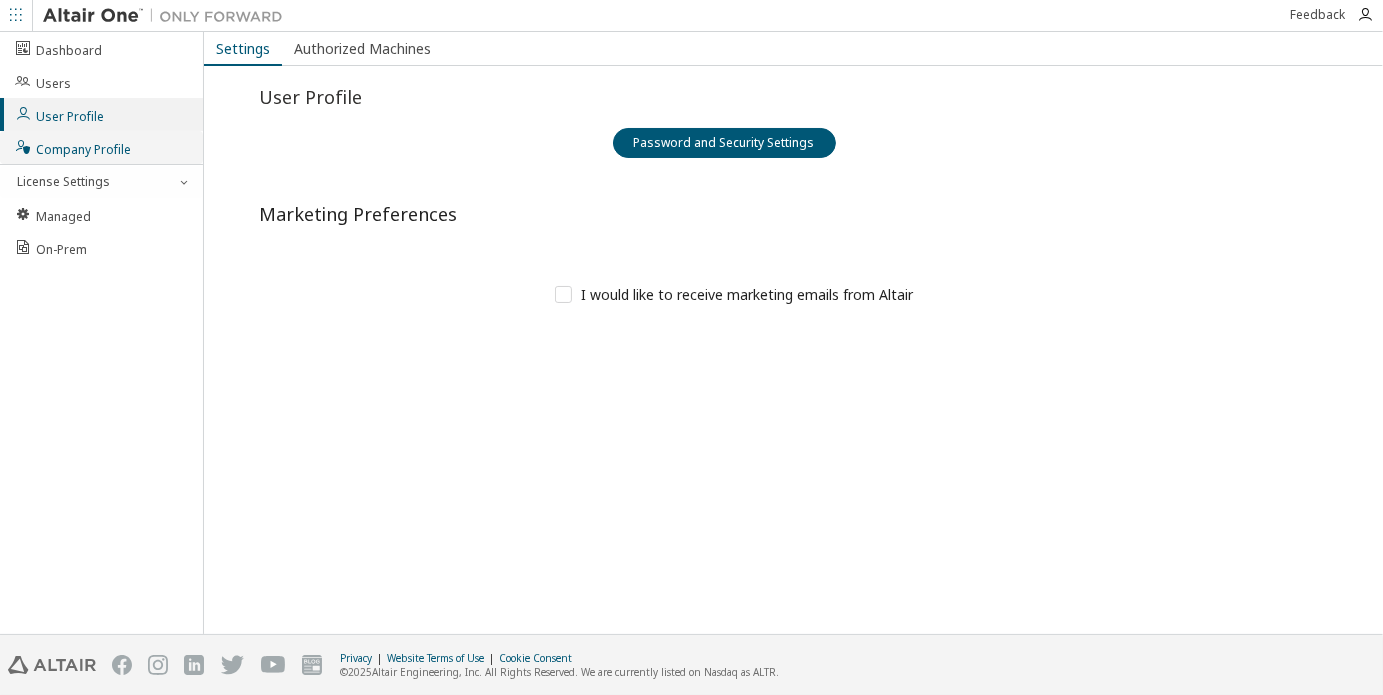 click on "Company Profile" at bounding box center (72, 147) 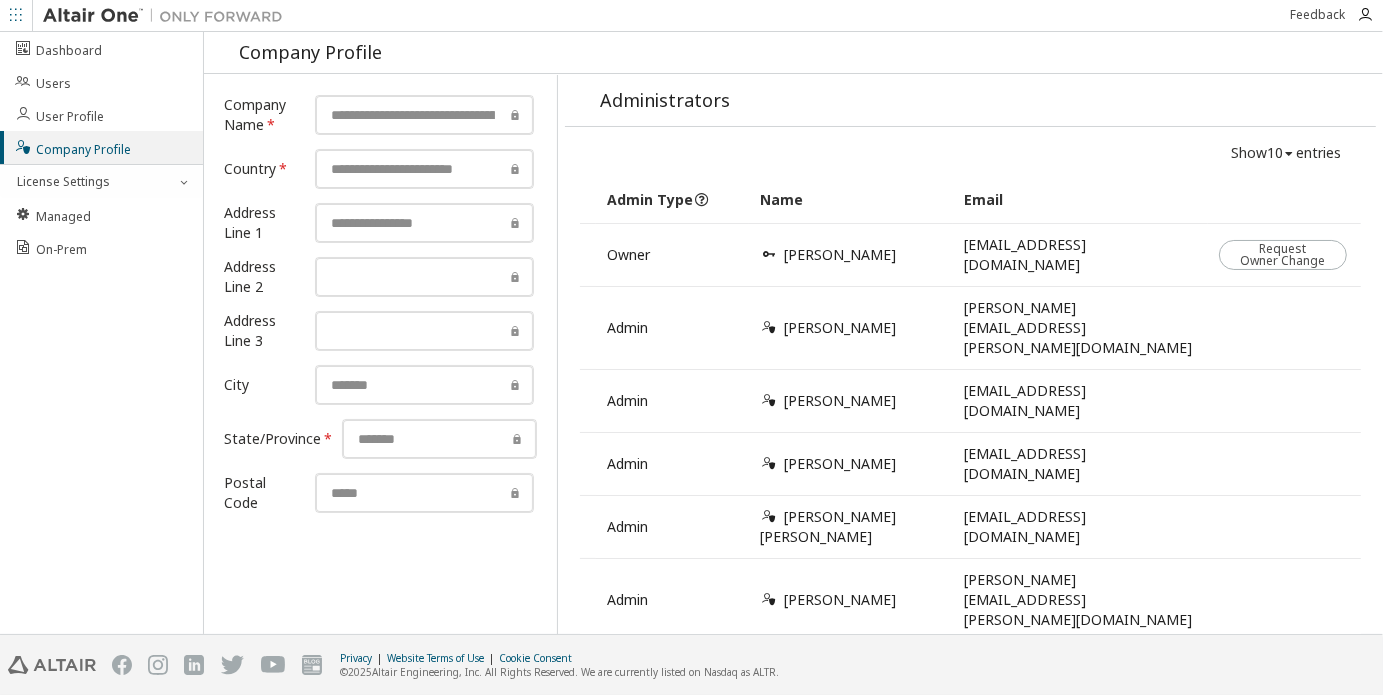 scroll, scrollTop: 120, scrollLeft: 0, axis: vertical 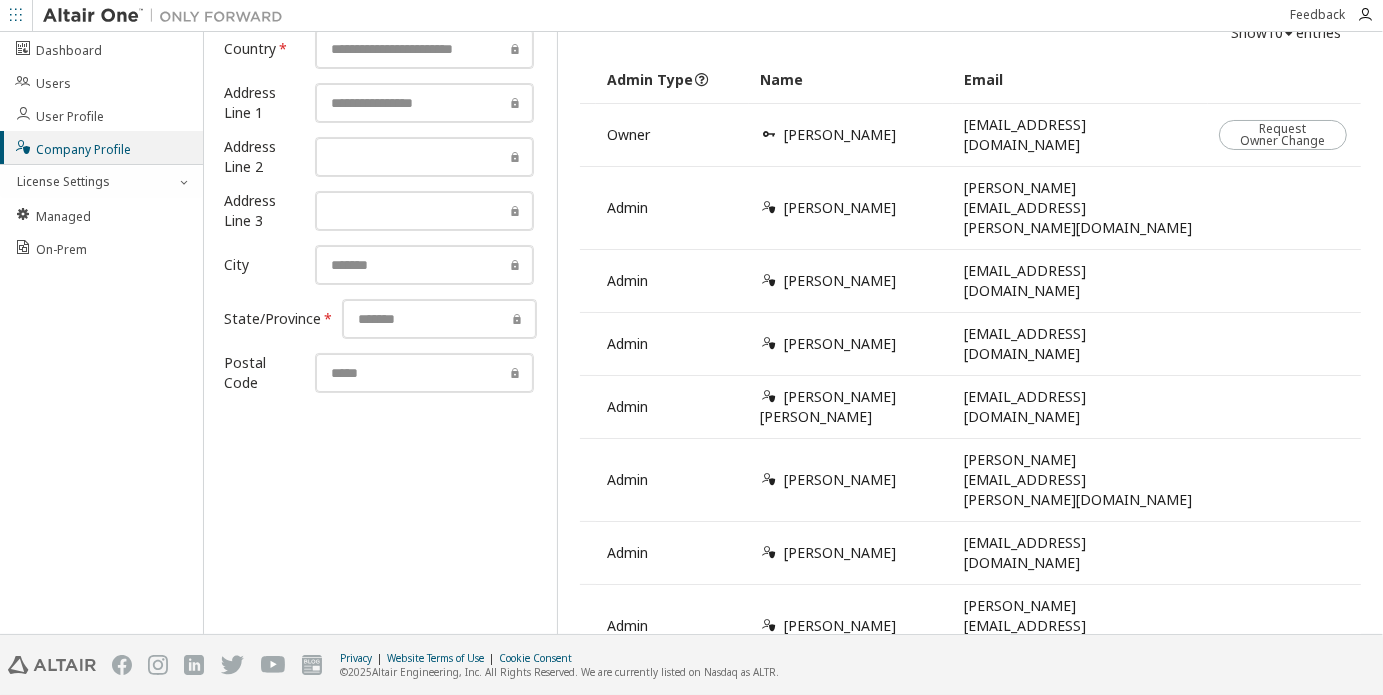click on "2" at bounding box center (989, 825) 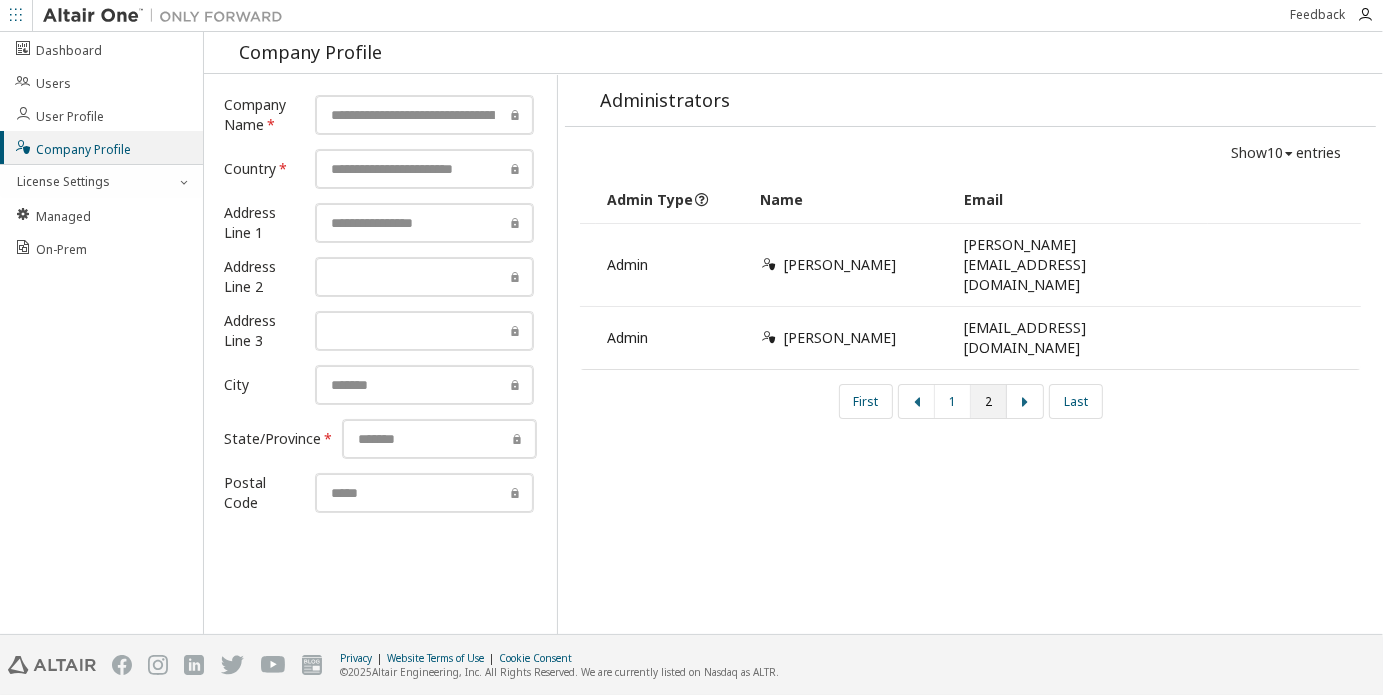 scroll, scrollTop: 0, scrollLeft: 0, axis: both 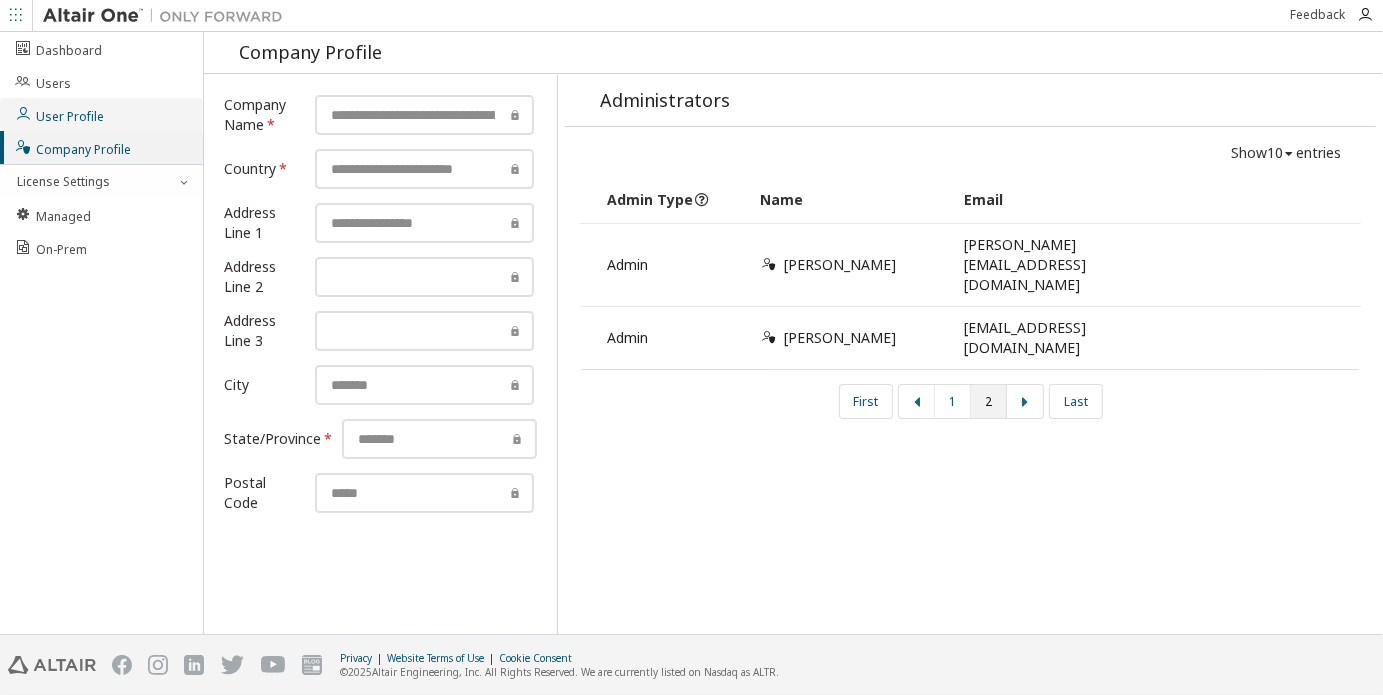 click on "User Profile" at bounding box center [101, 114] 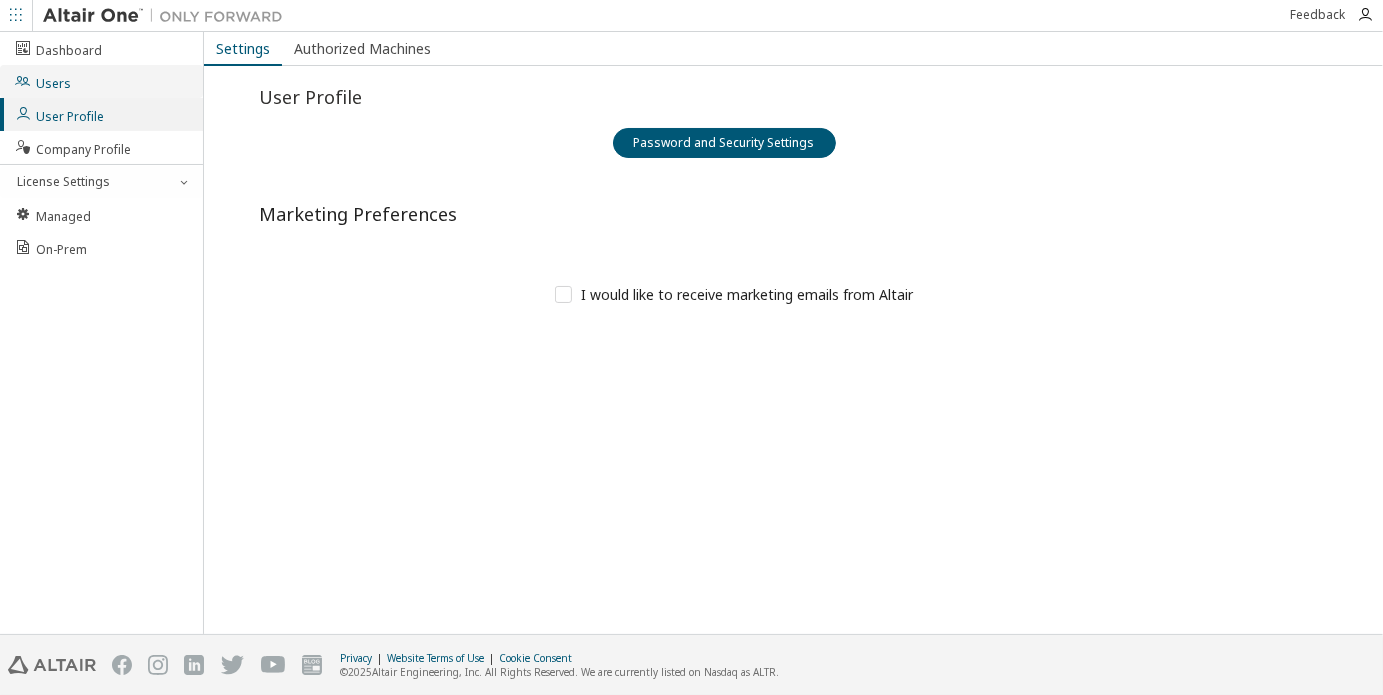 click on "Users" at bounding box center (42, 81) 